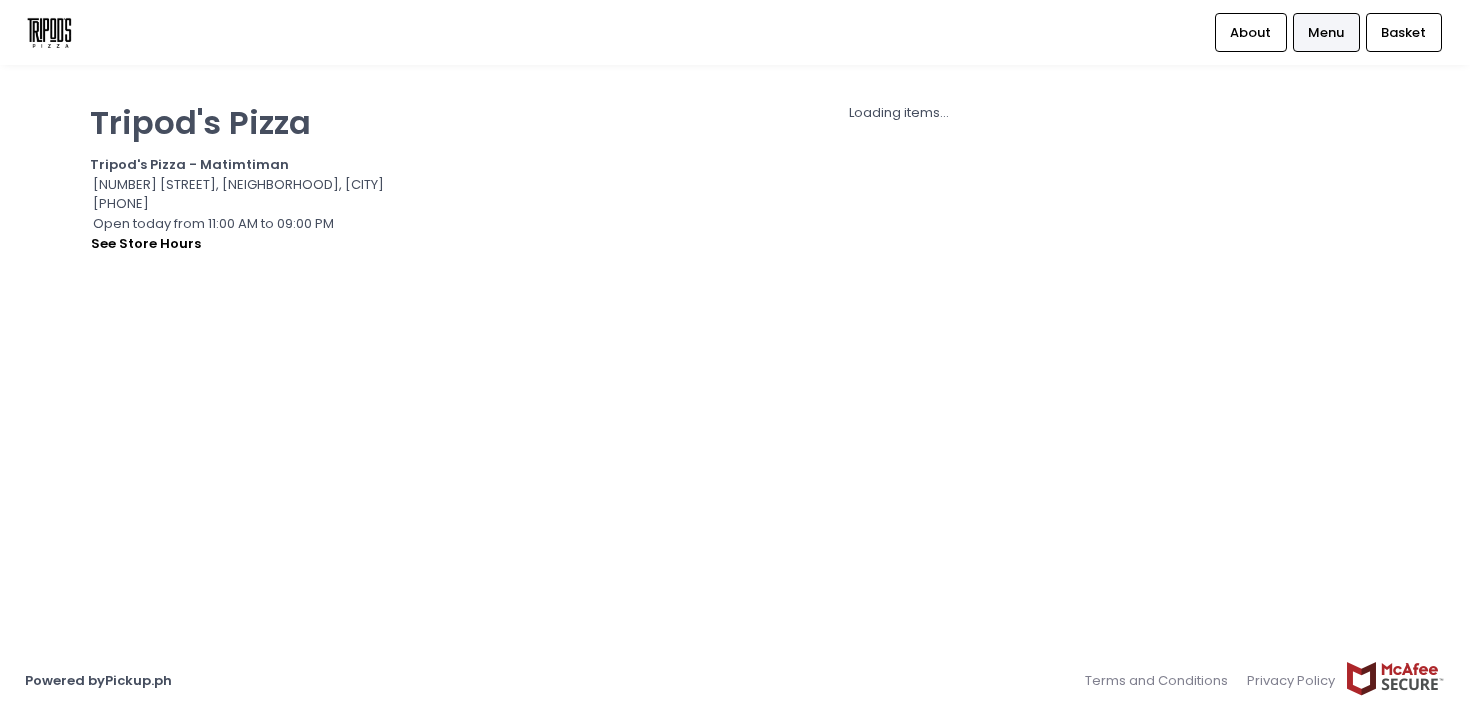 scroll, scrollTop: 0, scrollLeft: 0, axis: both 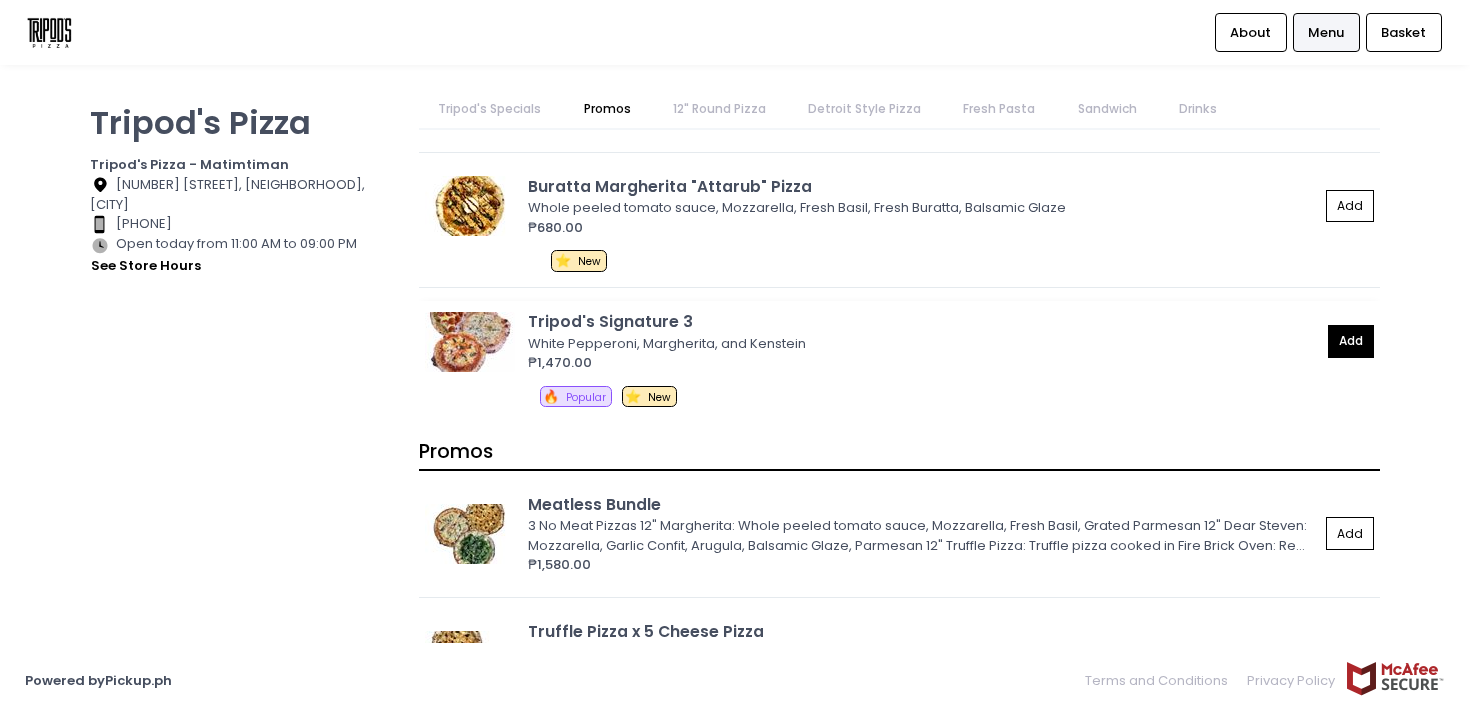 click on "Add" at bounding box center (1351, 341) 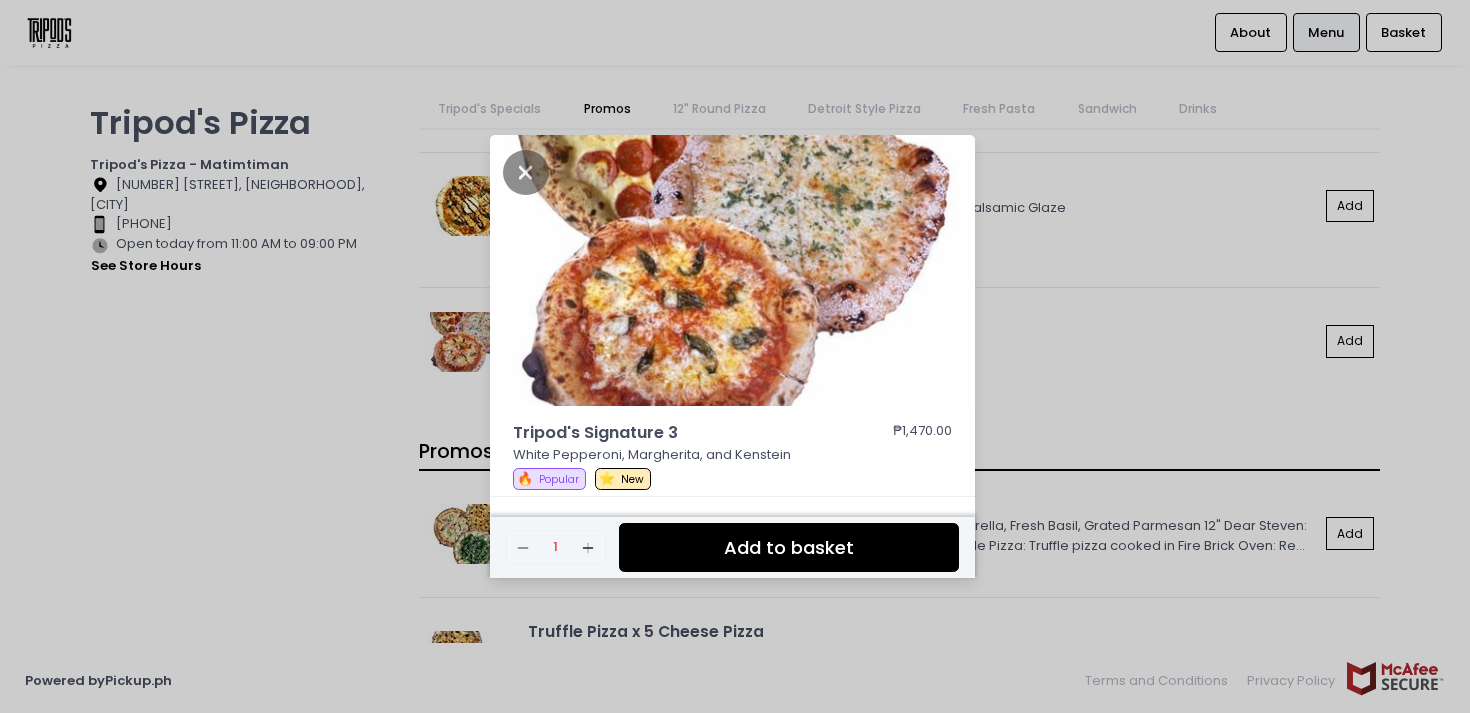 click on "Add to basket" at bounding box center (789, 547) 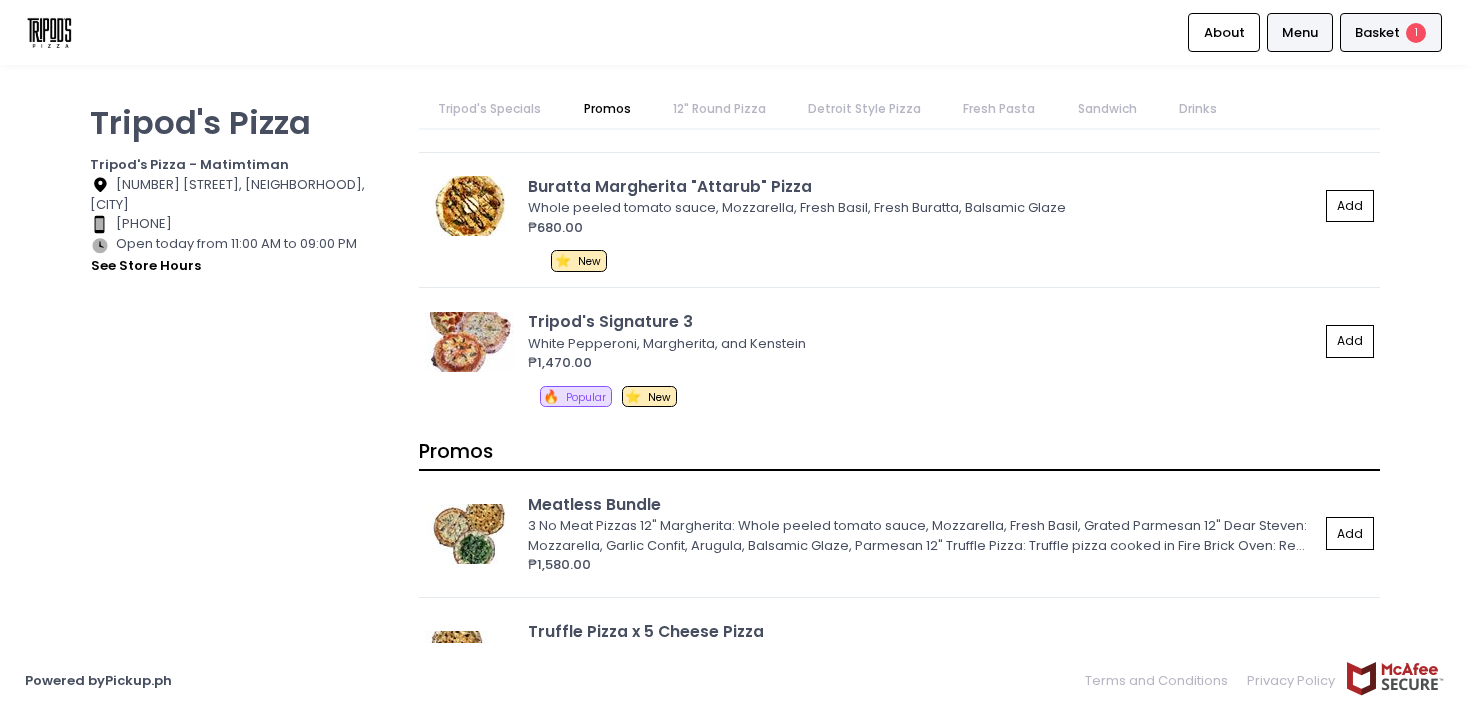 click on "Basket 1" at bounding box center [1391, 32] 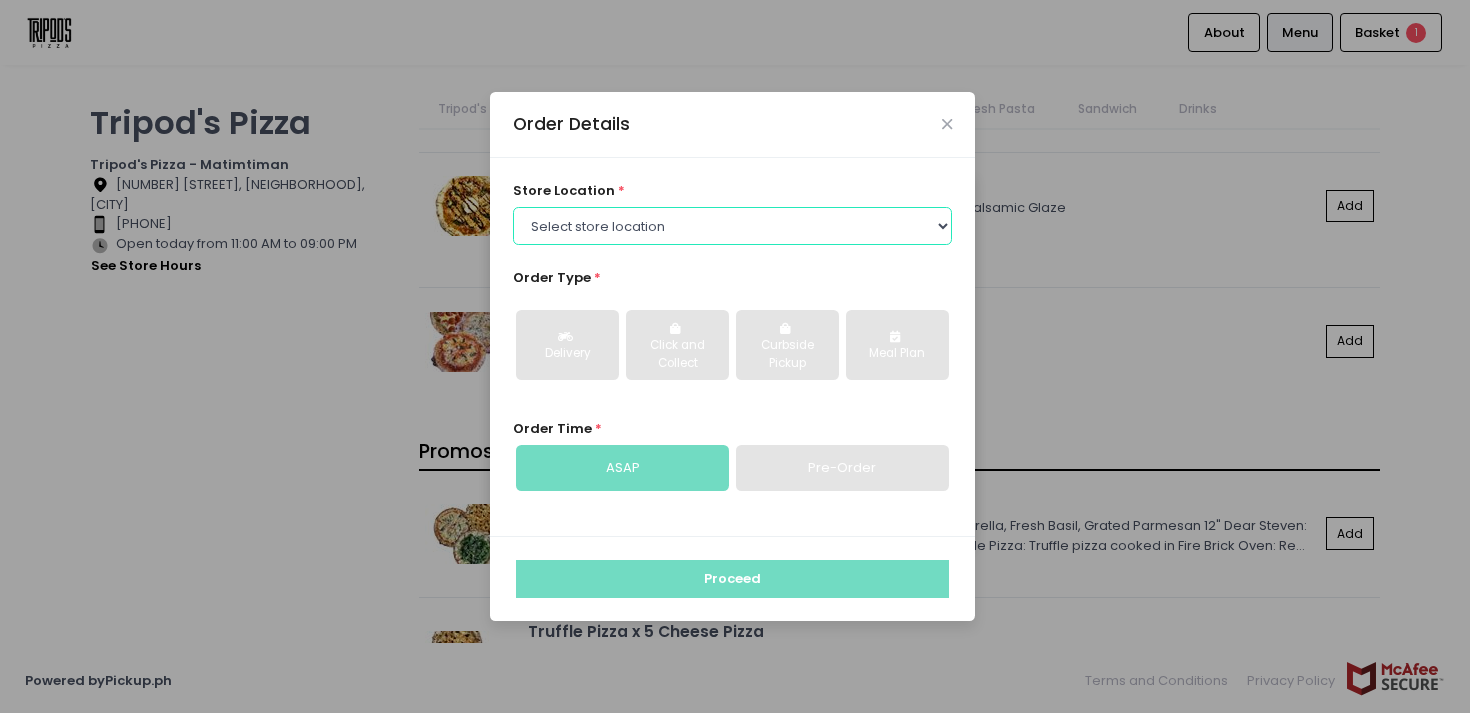 click on "Select store location Tripod's Pizza - Matimtiman  Tripod's Pizza - Ignacio  Tripod's Pizza - Wilson" at bounding box center [733, 226] 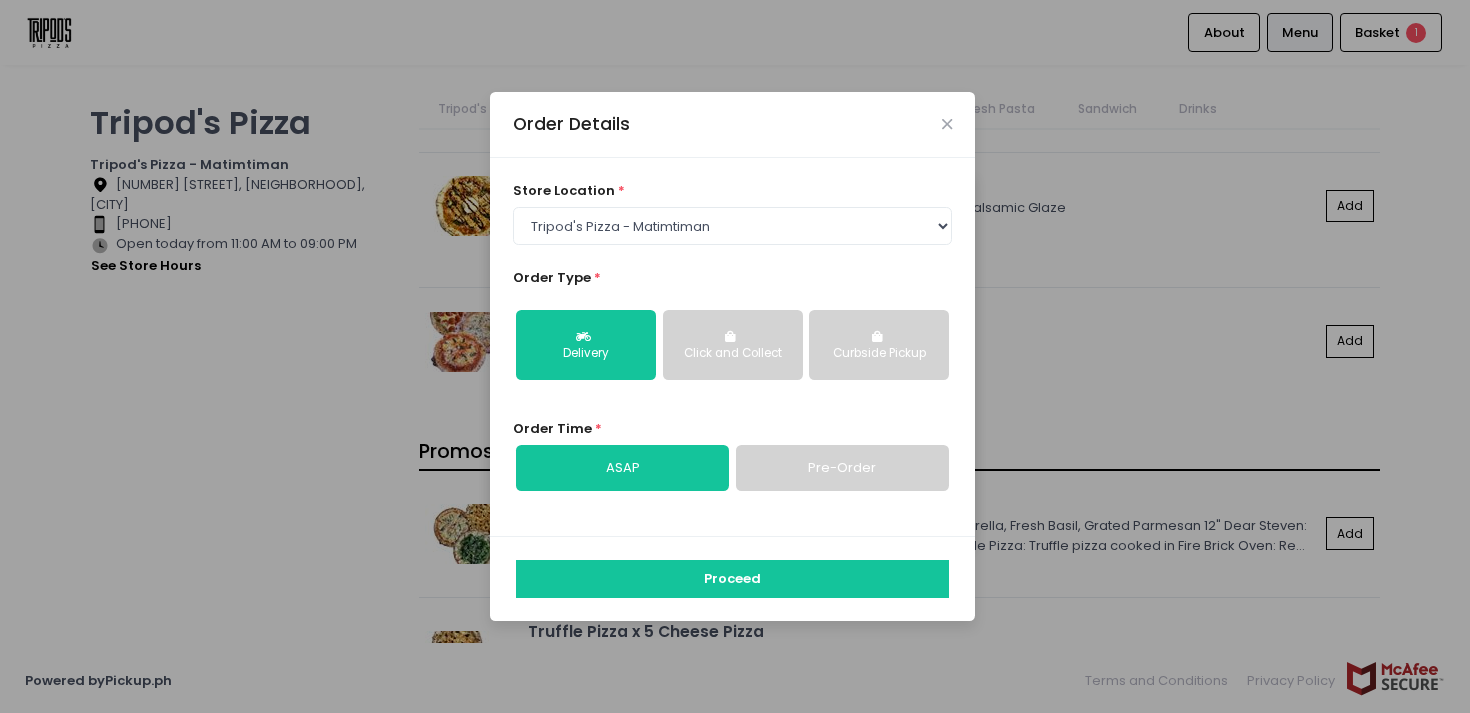 click on "Click and Collect" at bounding box center (733, 345) 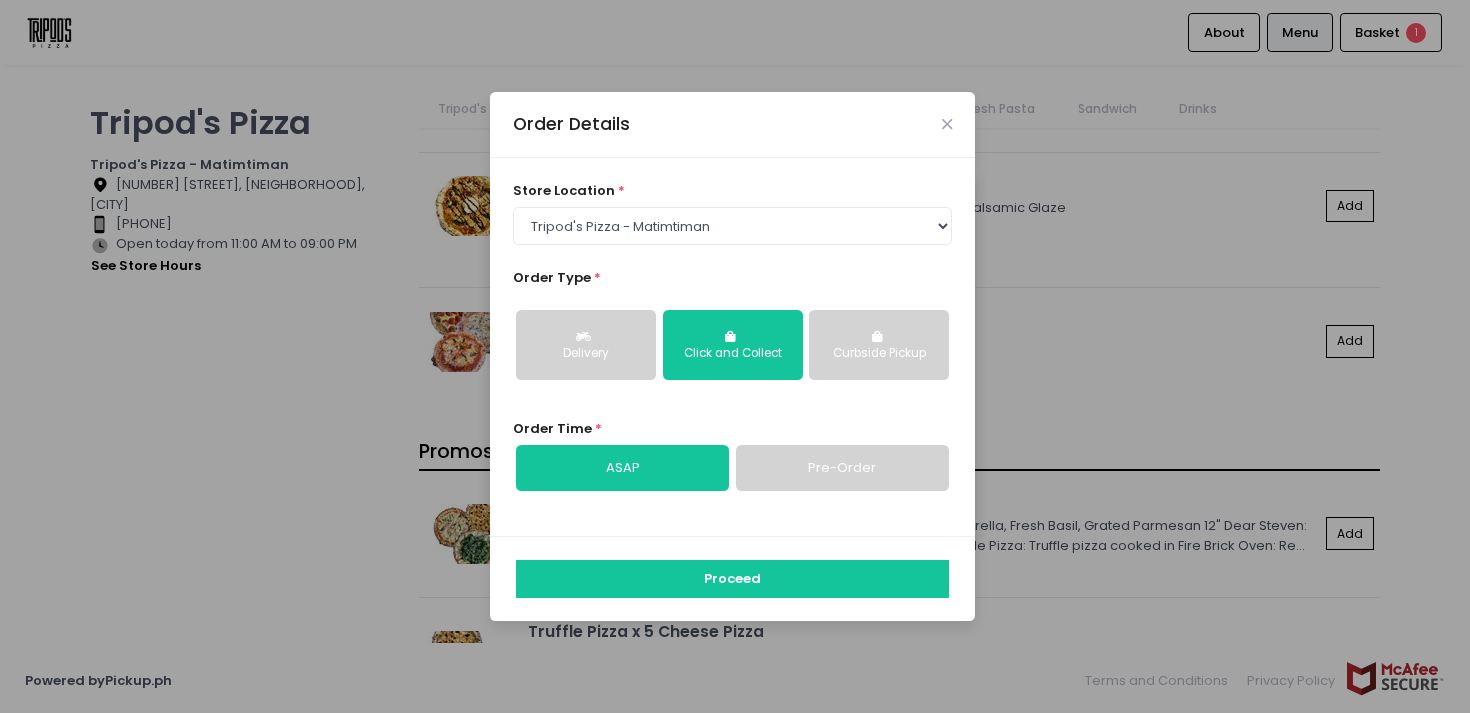click on "Curbside Pickup" at bounding box center (879, 354) 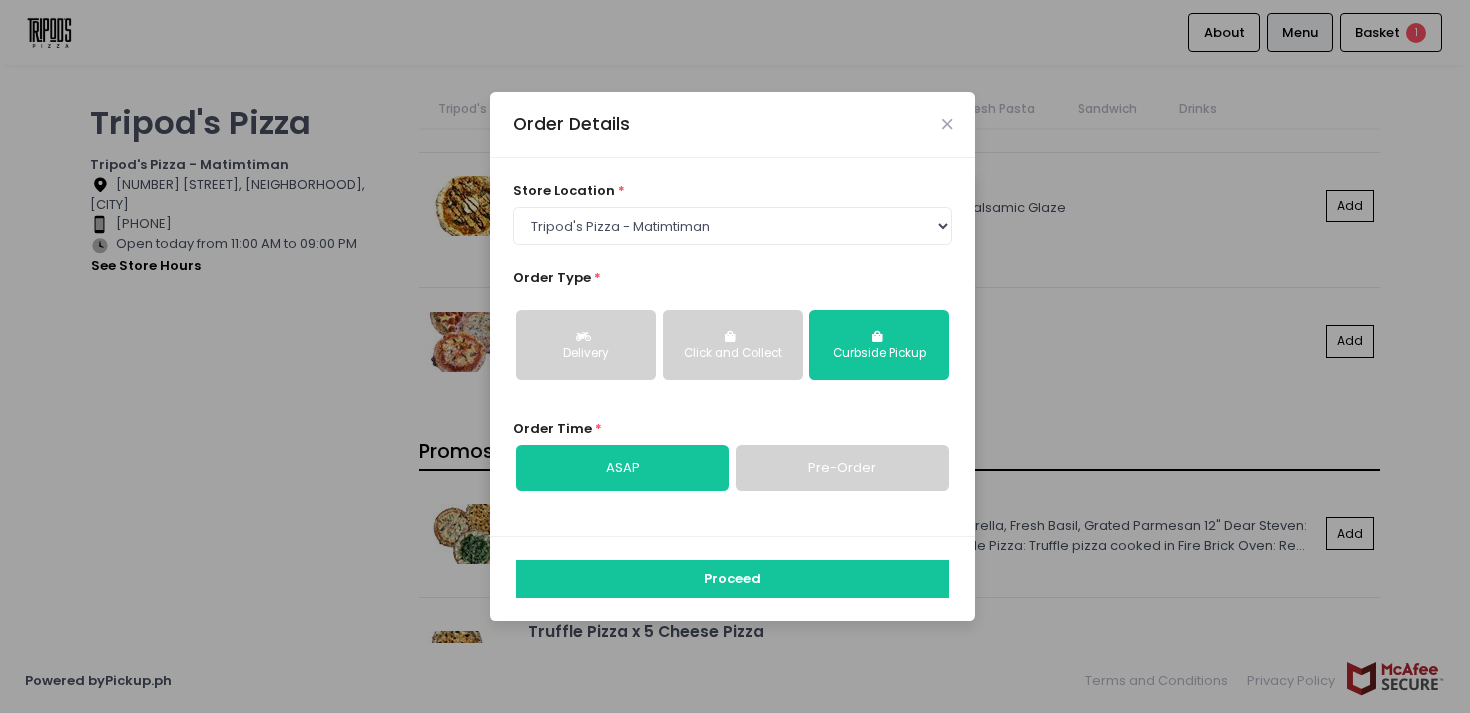 click on "*" at bounding box center (597, 277) 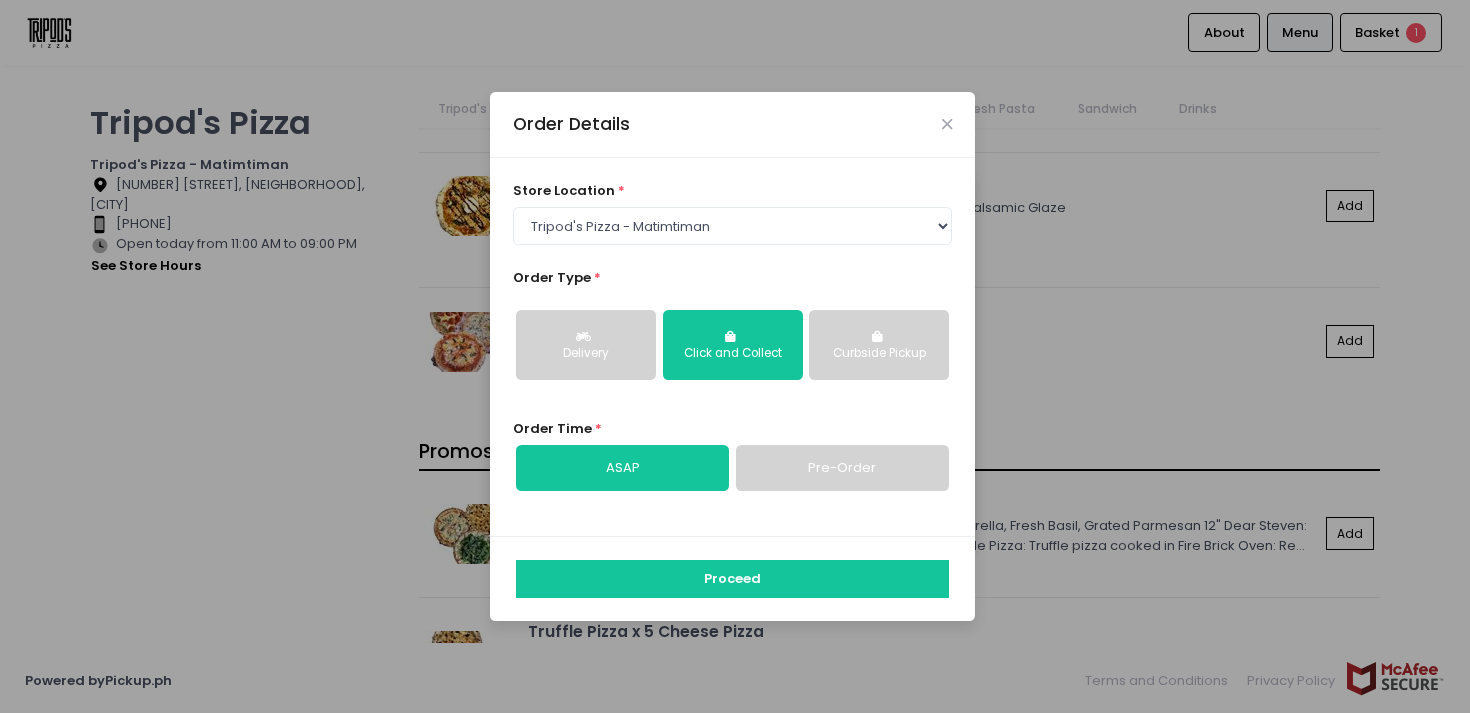click on "Curbside Pickup" at bounding box center (879, 345) 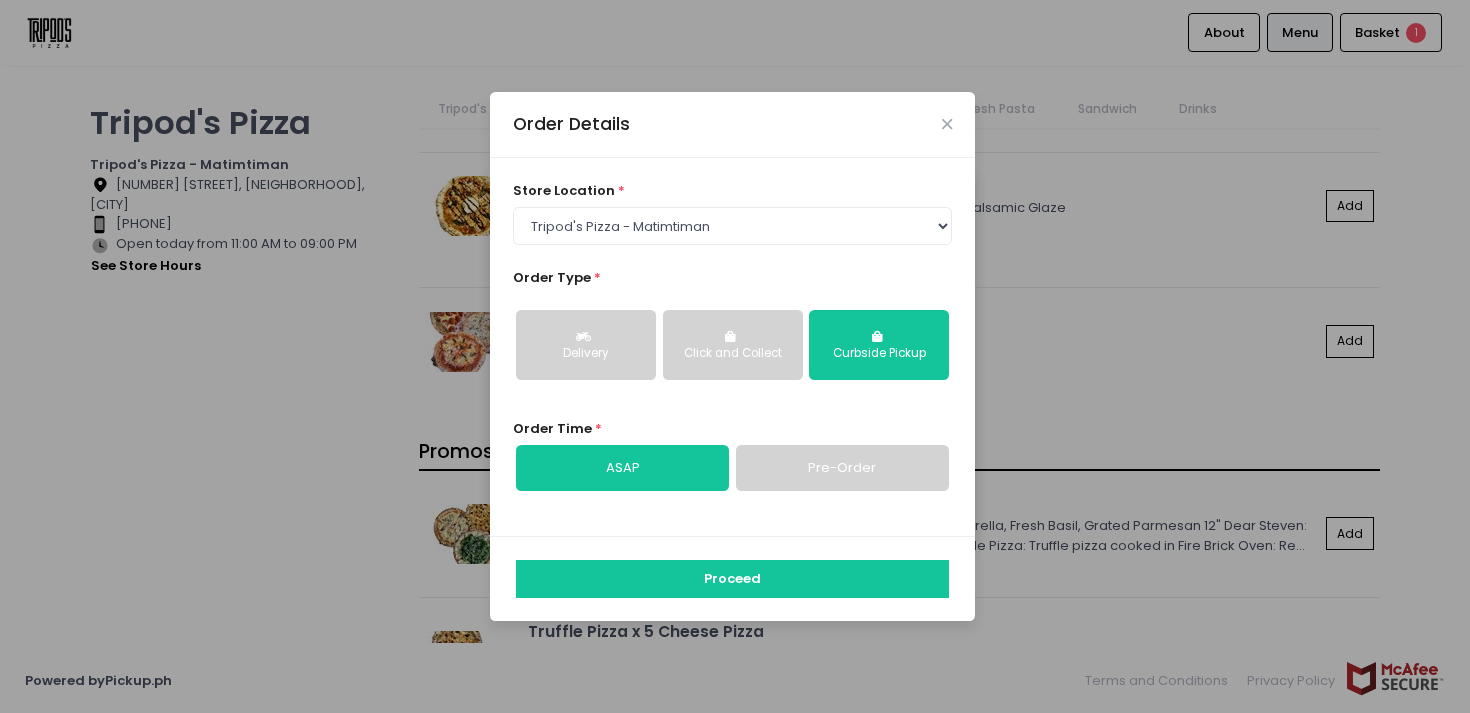click on "Click and Collect" at bounding box center [733, 345] 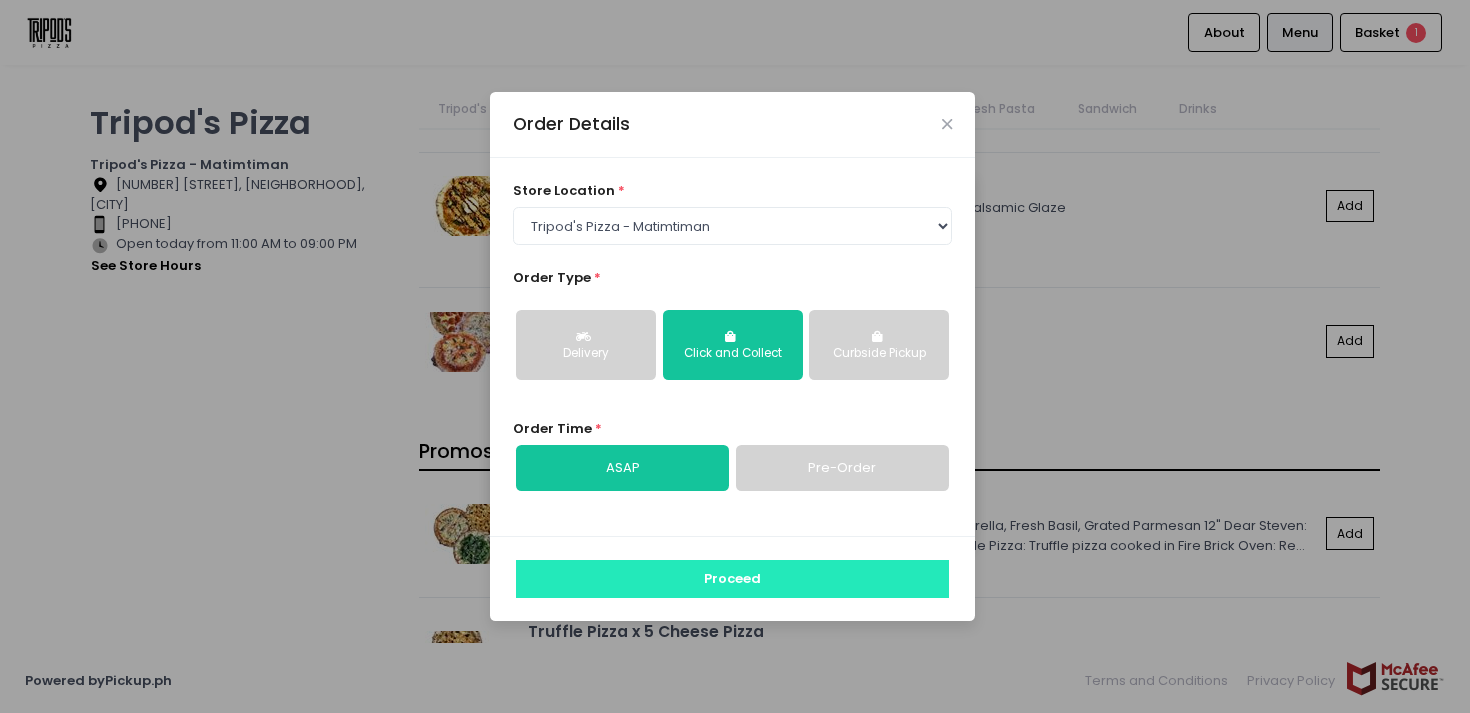 click on "Proceed" at bounding box center (732, 579) 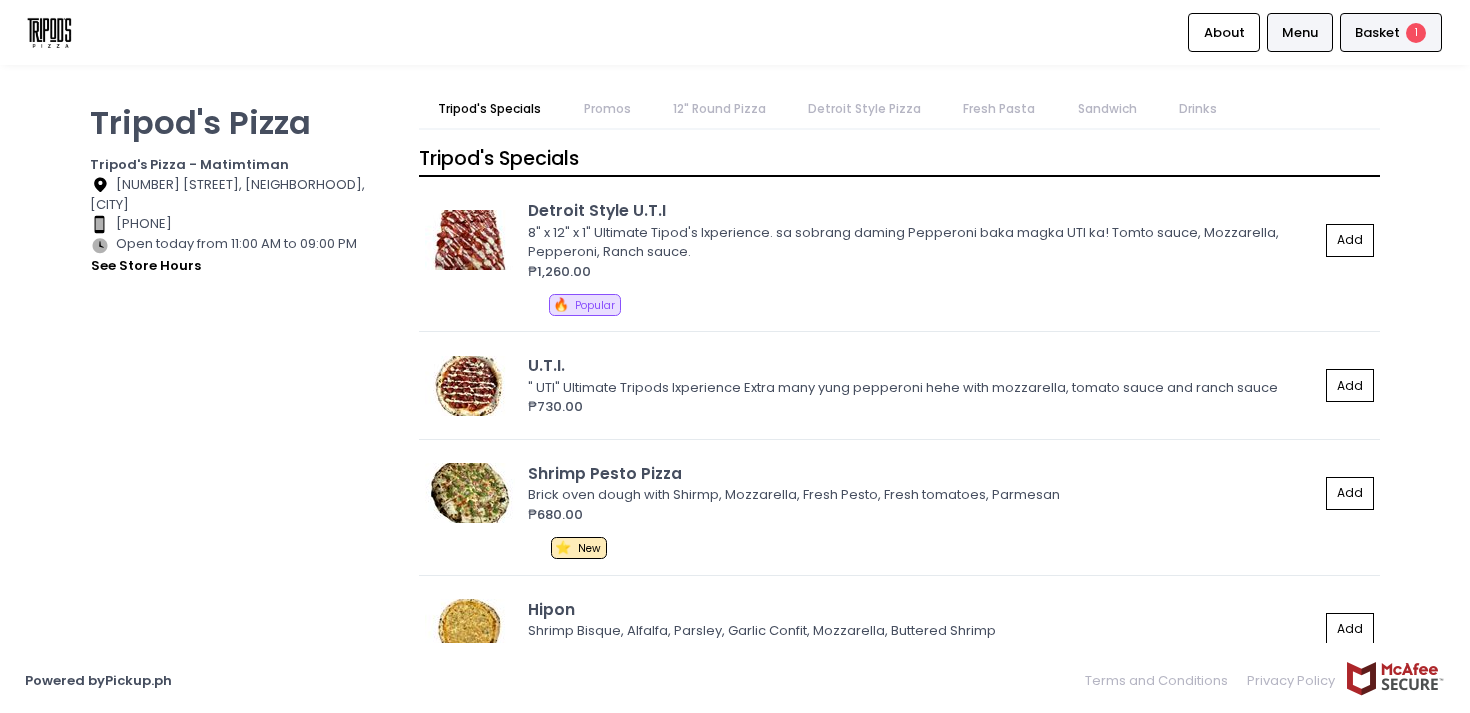 click on "Basket" at bounding box center (1377, 33) 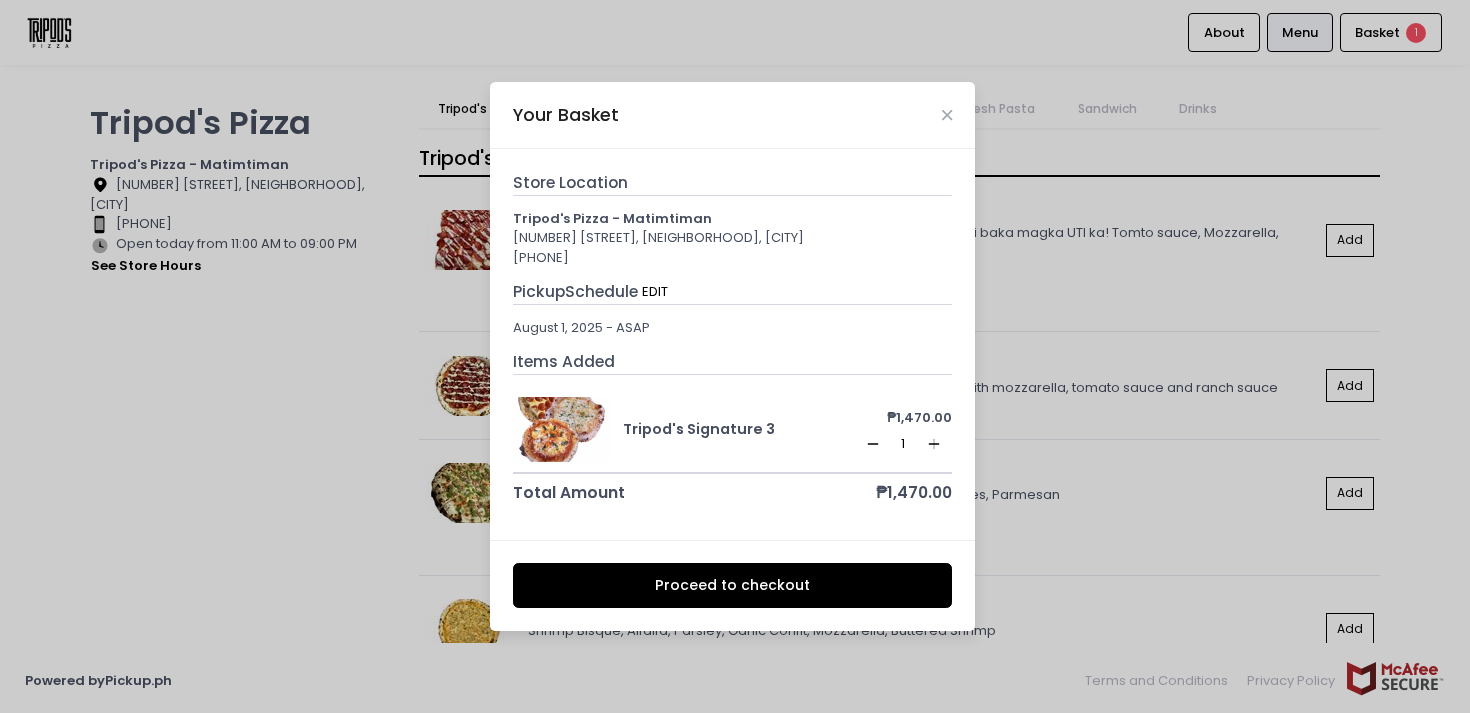click on "Proceed to checkout" at bounding box center [733, 585] 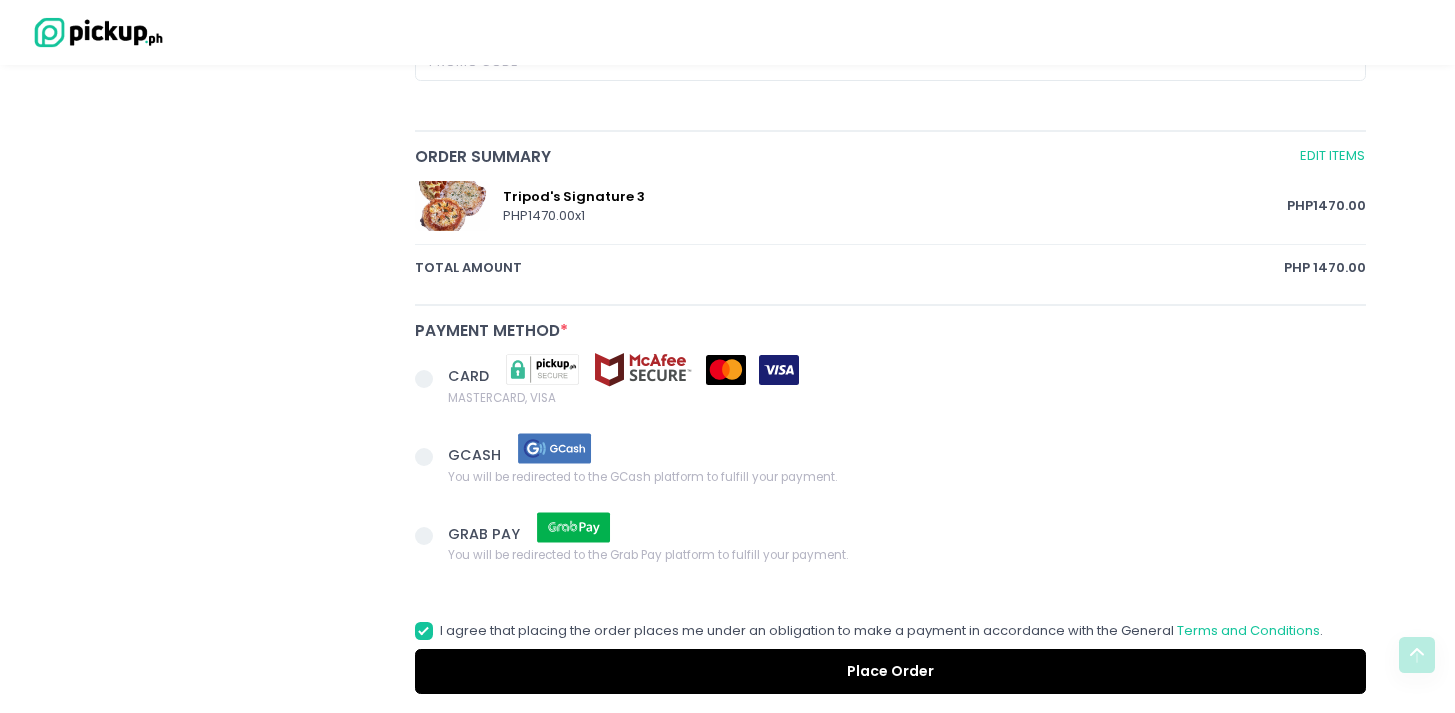 scroll, scrollTop: 1049, scrollLeft: 0, axis: vertical 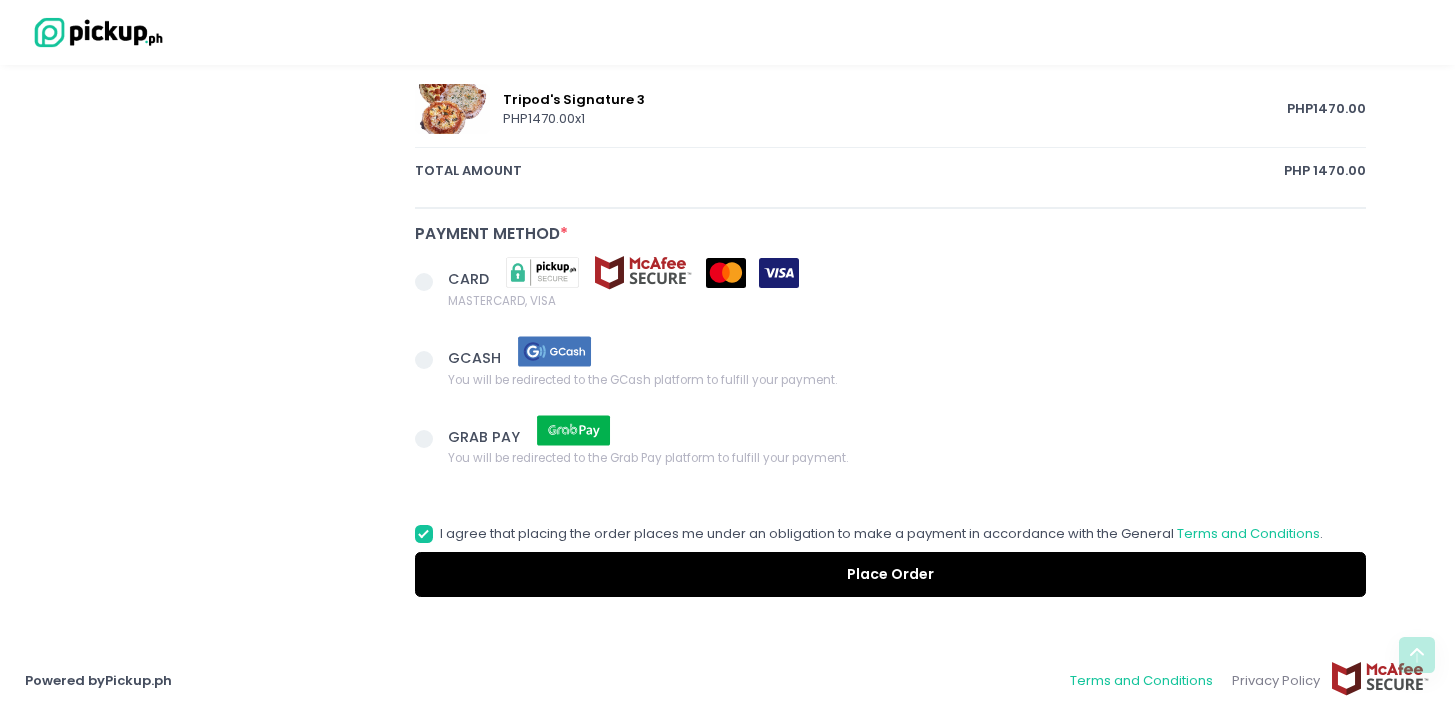 click on "Terms and Conditions" at bounding box center [1146, 680] 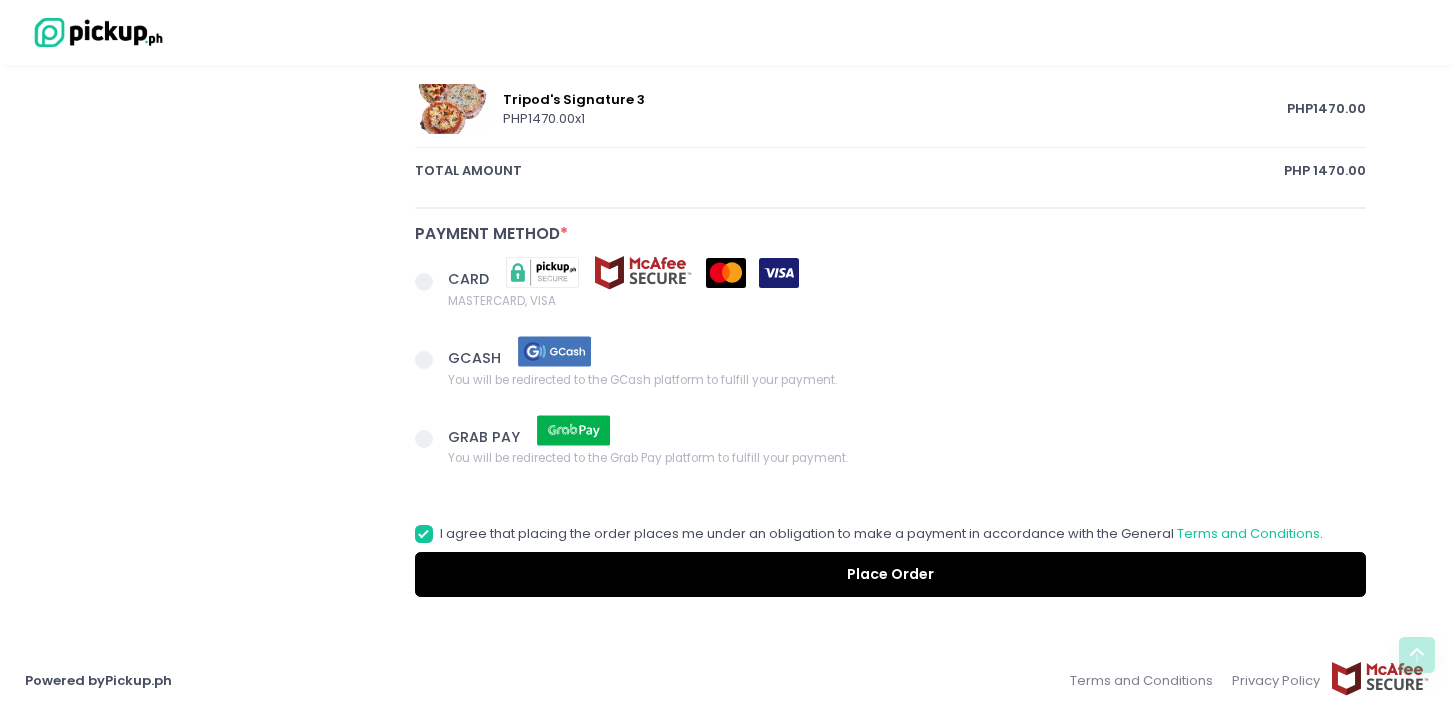 scroll, scrollTop: 0, scrollLeft: 0, axis: both 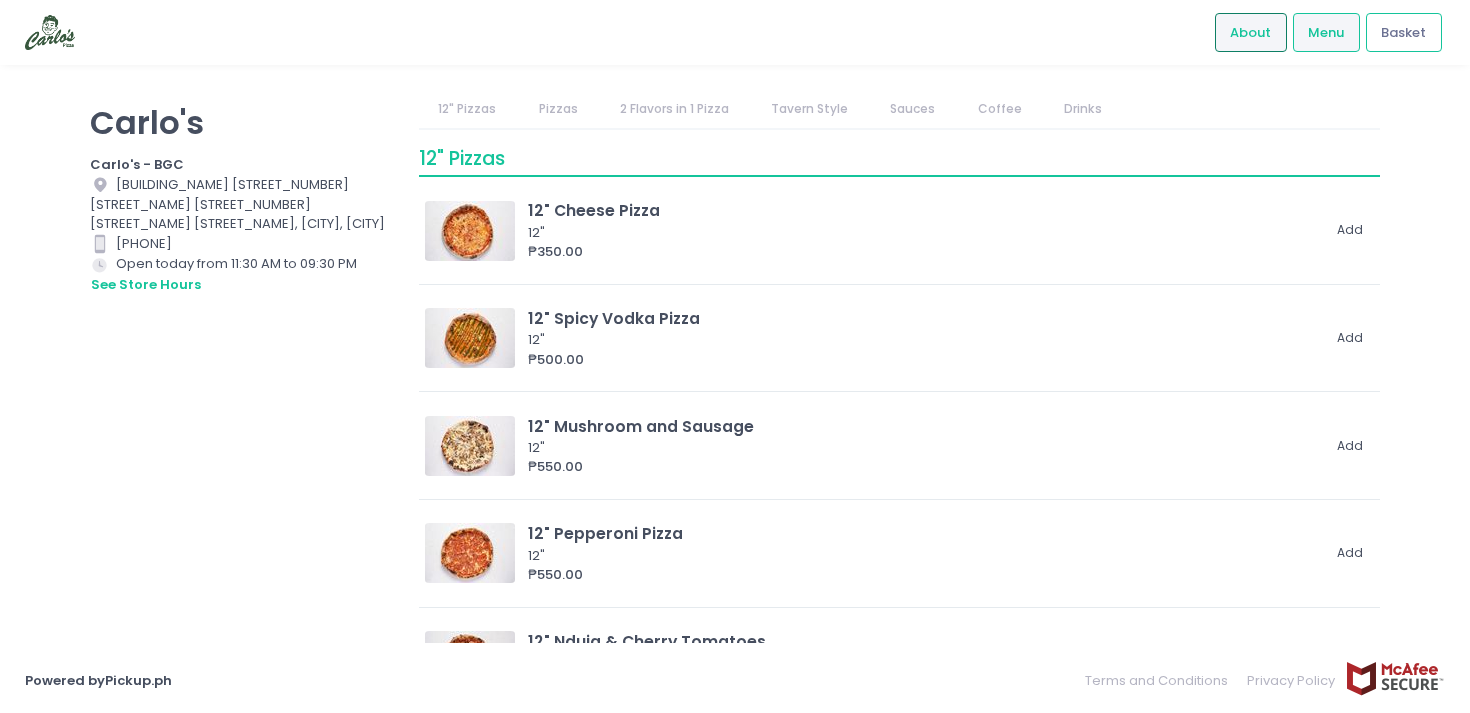 click on "About" at bounding box center [1250, 33] 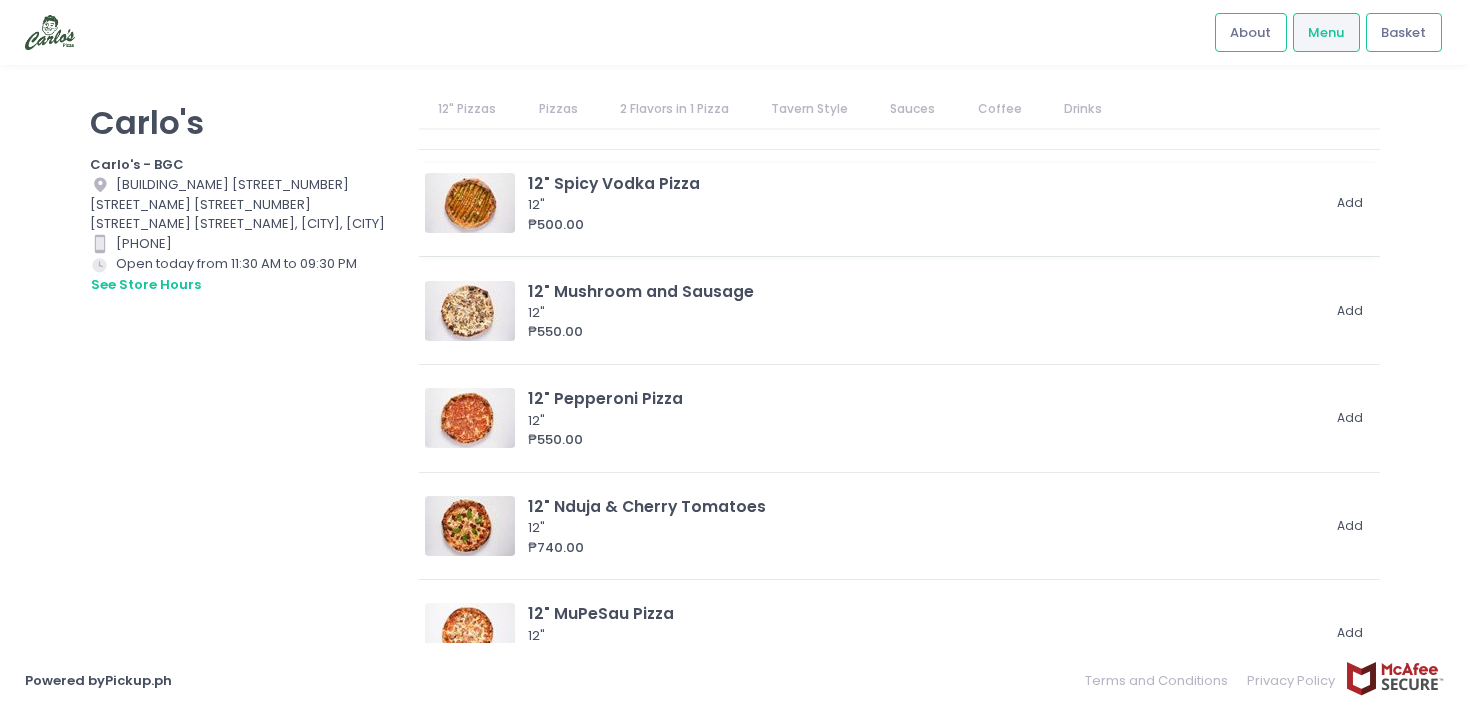 scroll, scrollTop: 141, scrollLeft: 0, axis: vertical 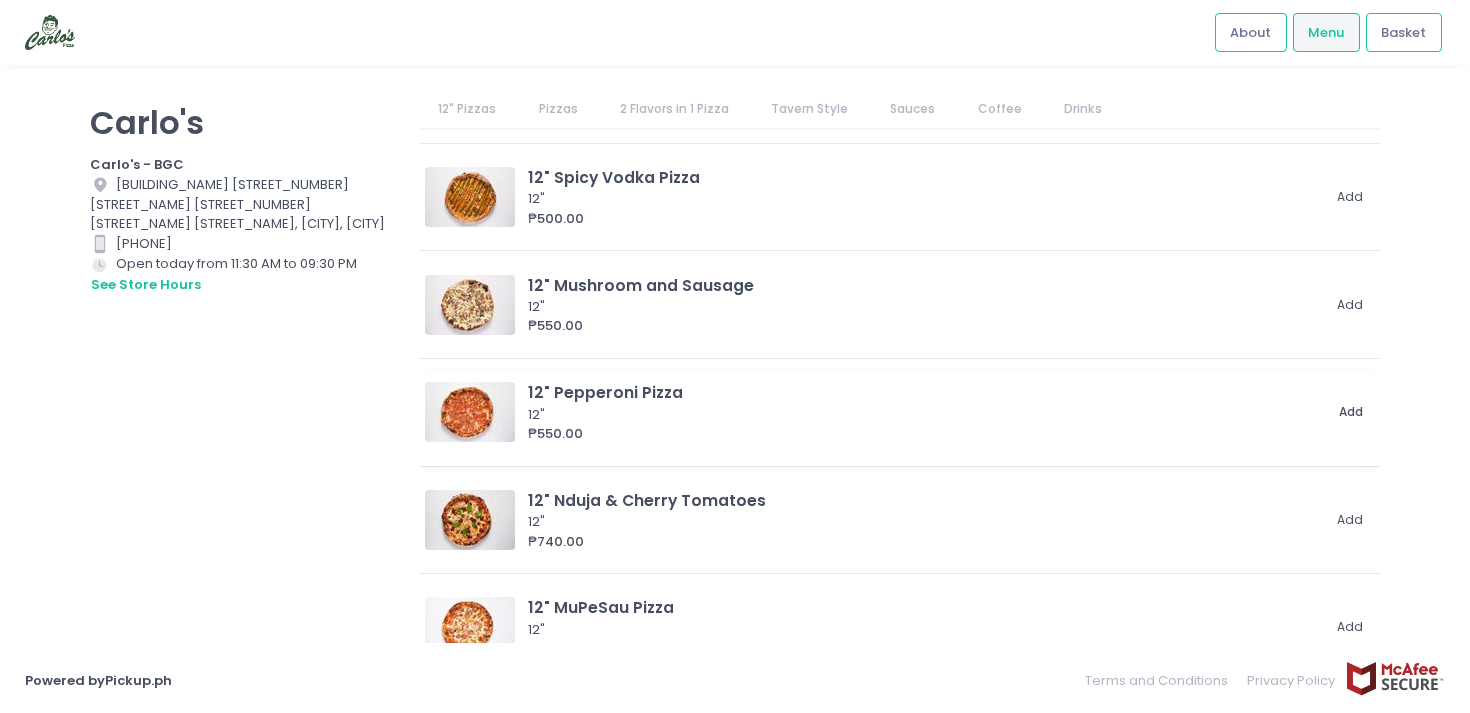 click on "Add" at bounding box center (1351, 412) 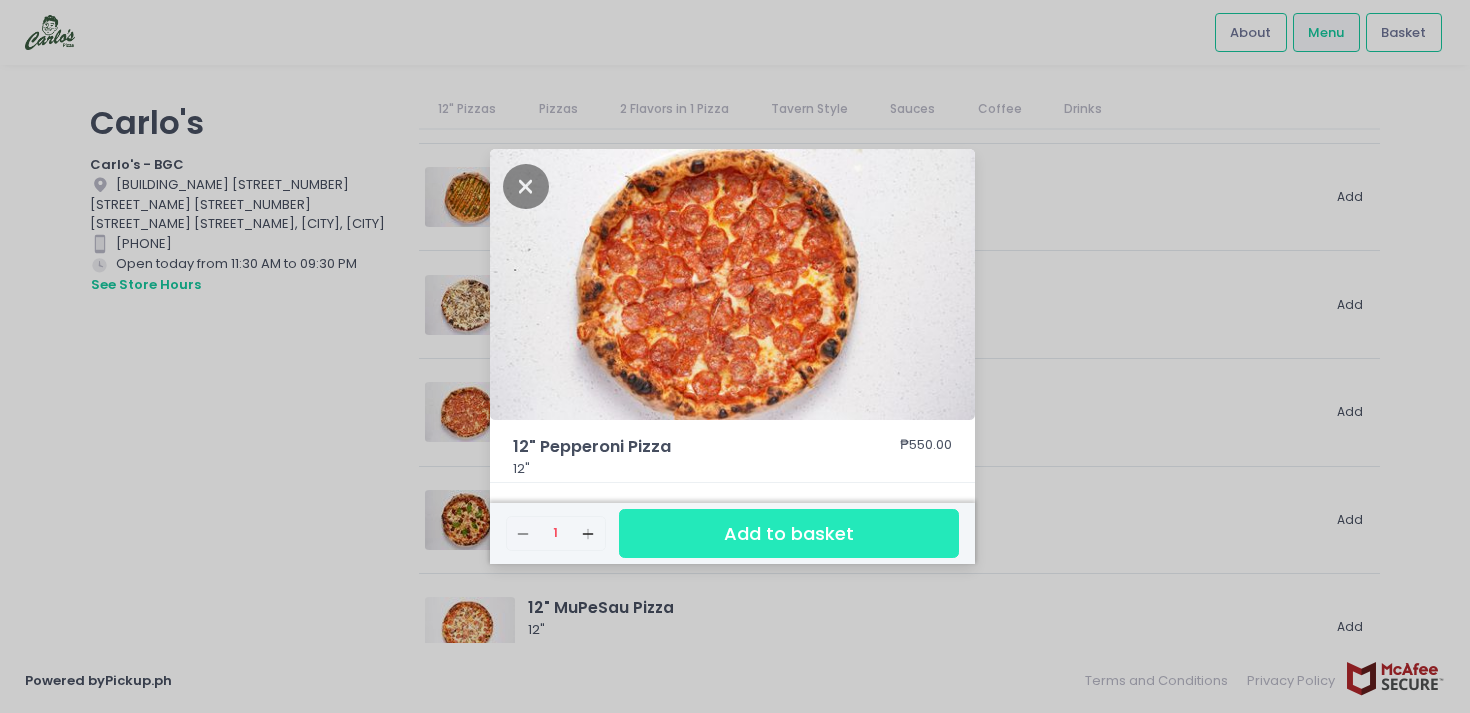 click on "Add to basket" at bounding box center [789, 533] 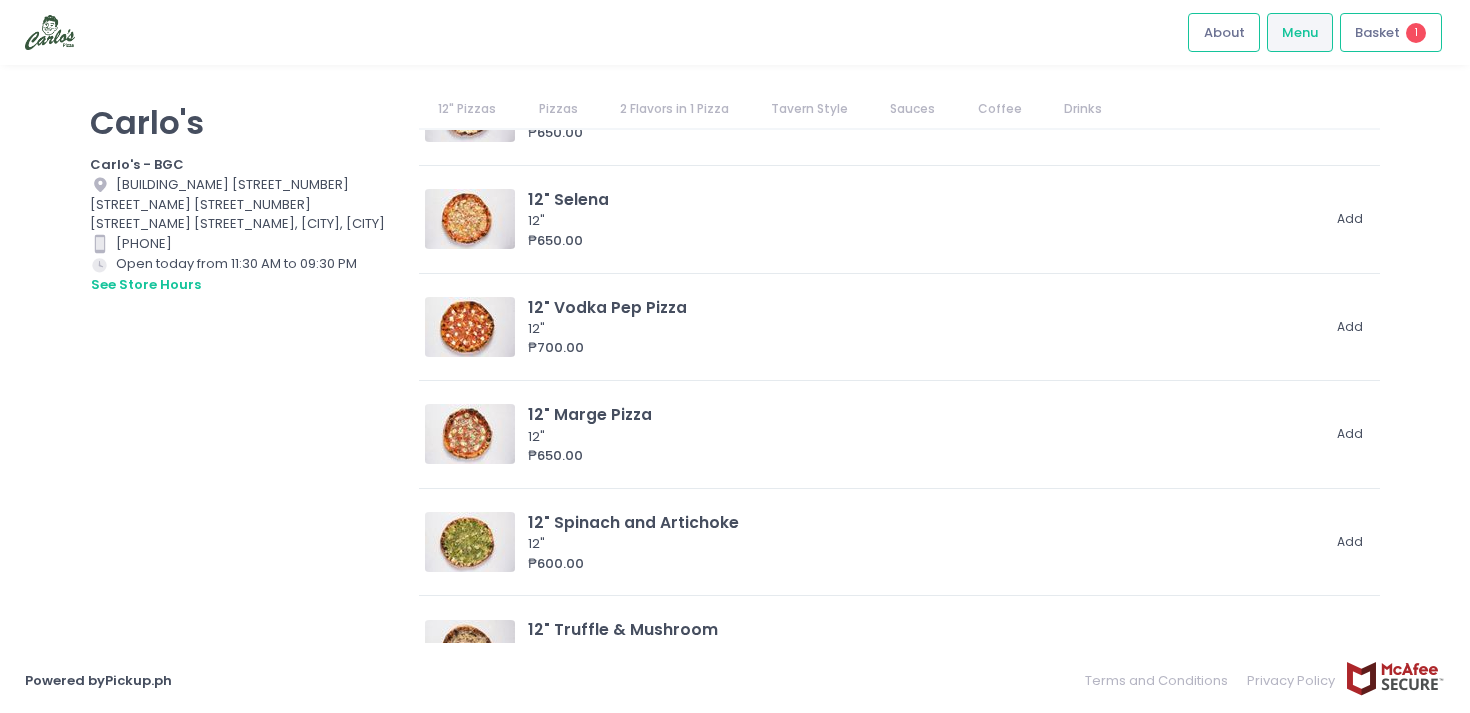 scroll, scrollTop: 885, scrollLeft: 0, axis: vertical 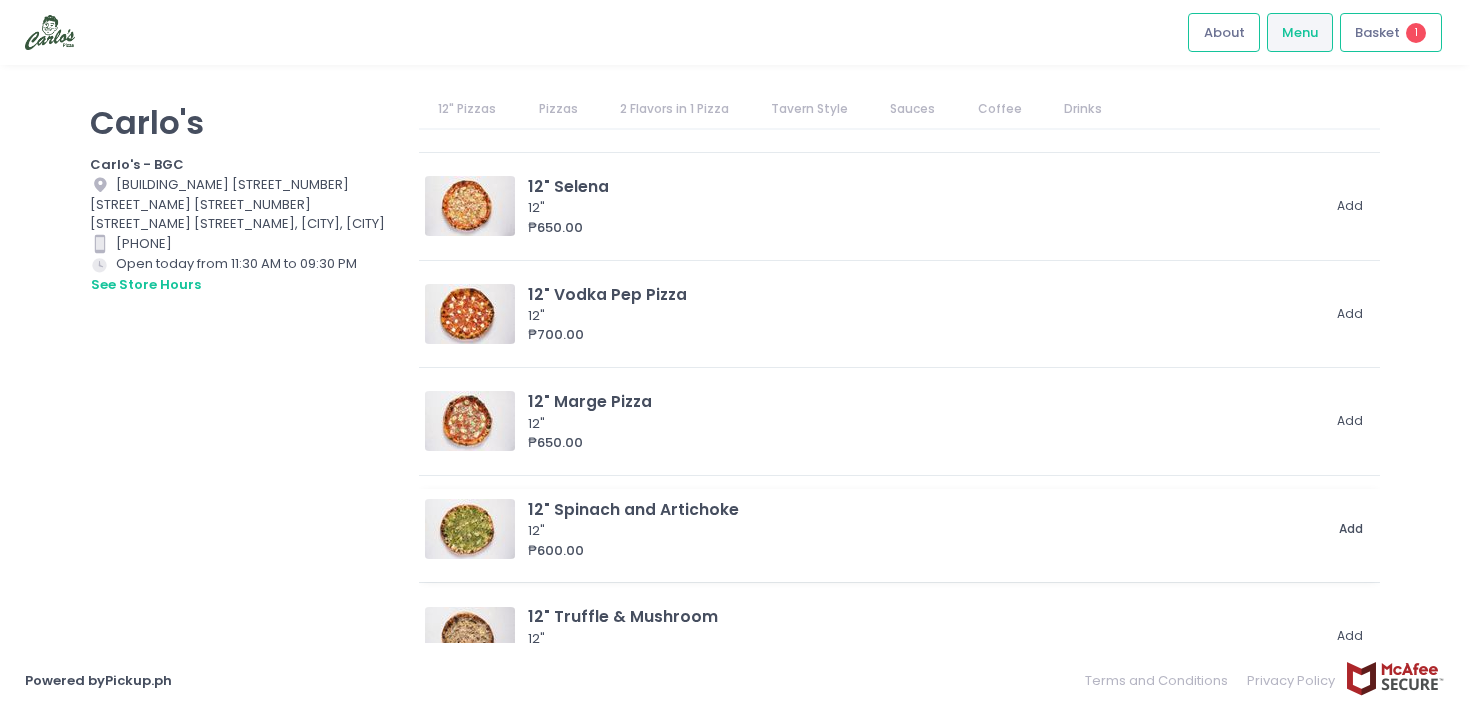 click on "Add" at bounding box center (1351, 529) 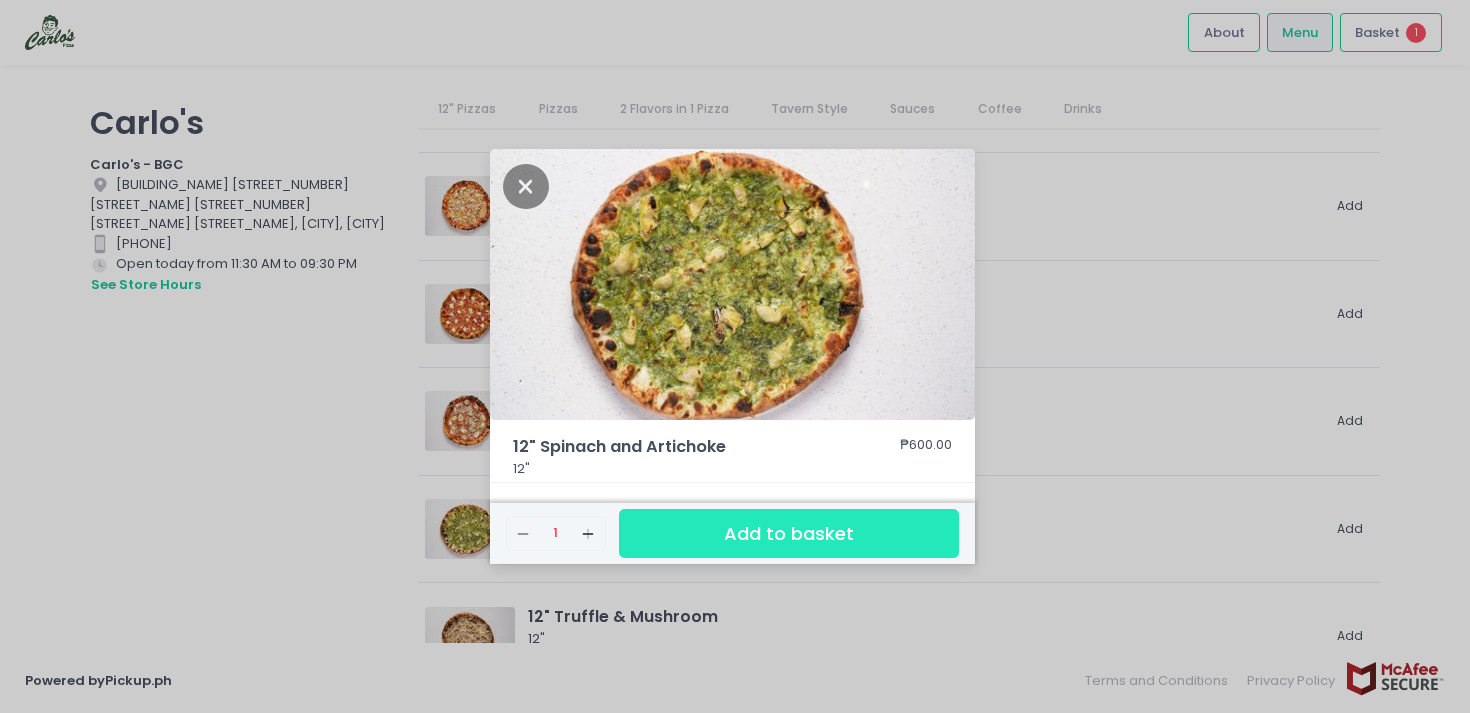 click on "Add to basket" at bounding box center [789, 533] 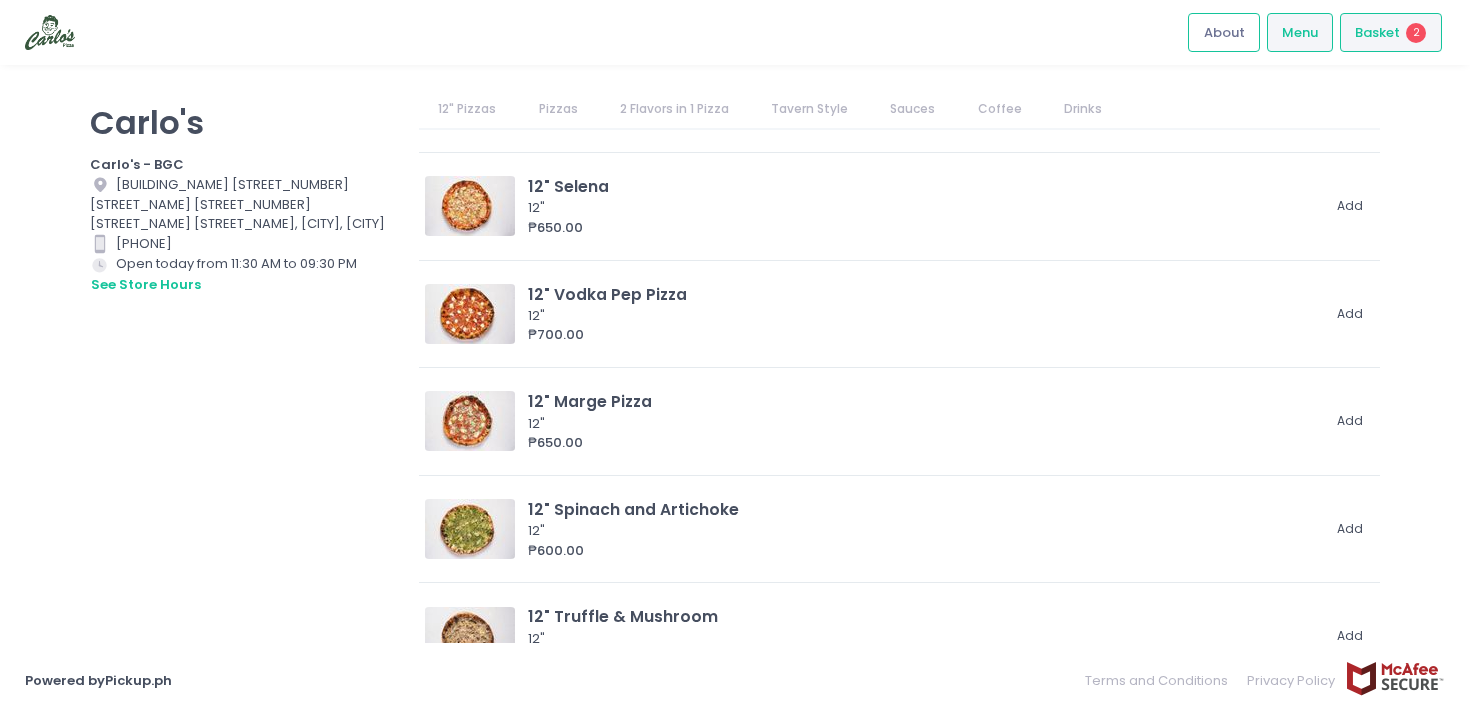 click on "Basket 2" at bounding box center (1391, 32) 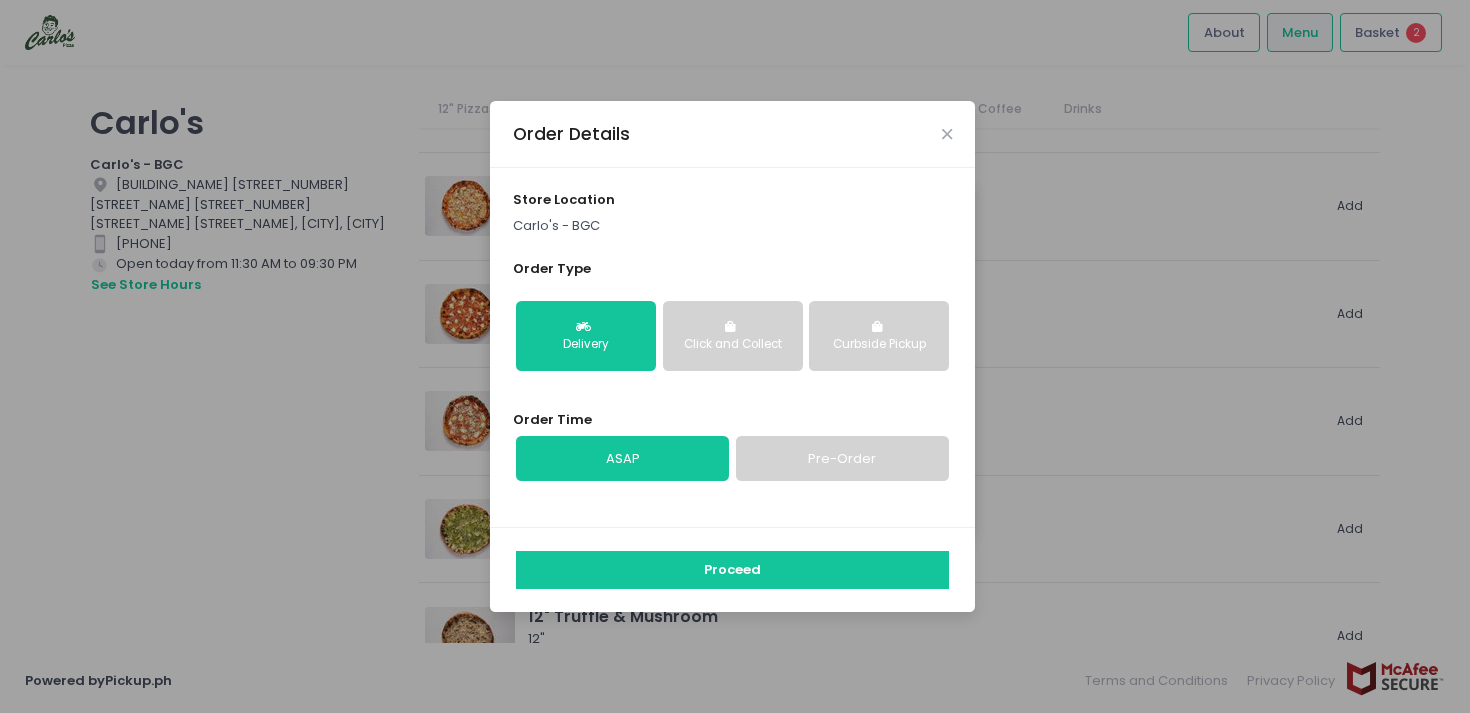click on "Click and Collect" at bounding box center (733, 336) 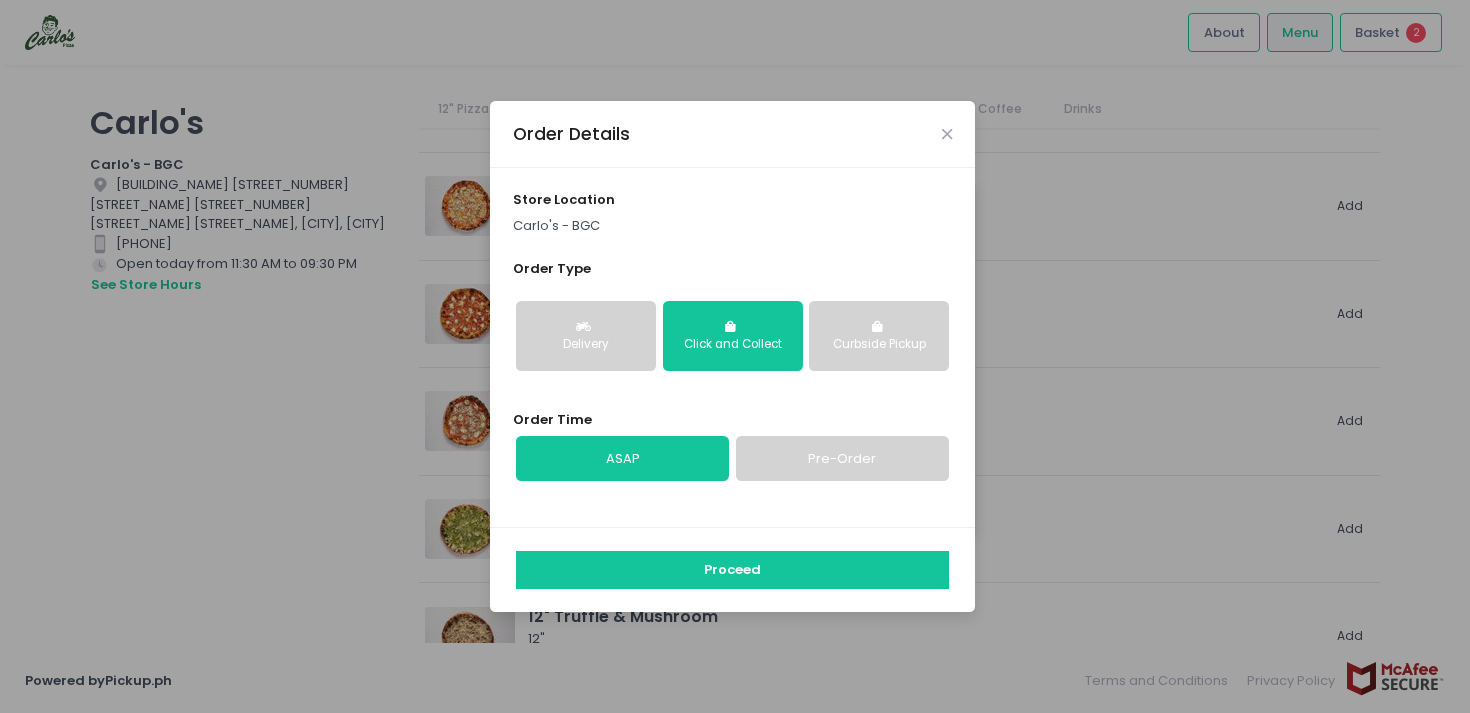 click on "Curbside Pickup" at bounding box center (879, 345) 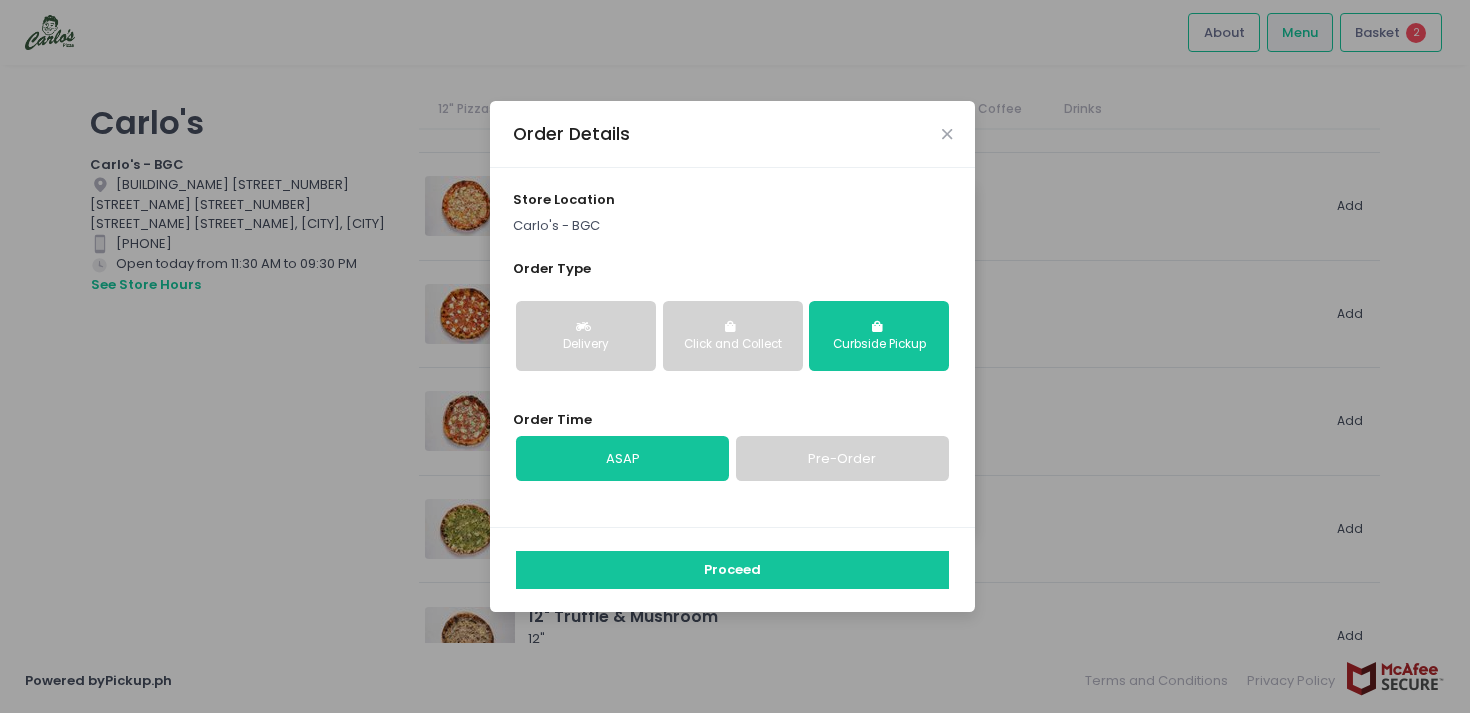 click on "Click and Collect" at bounding box center (733, 345) 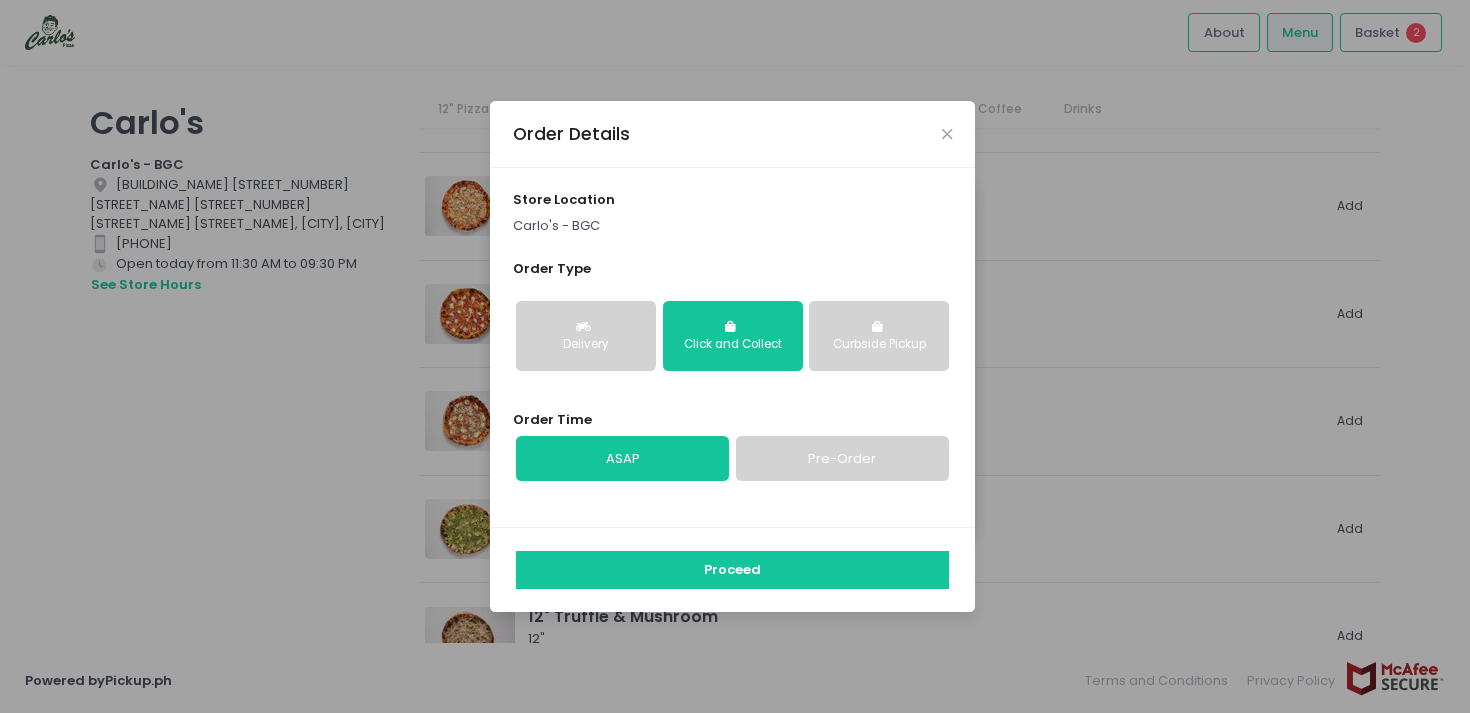 click on "Delivery" at bounding box center (586, 336) 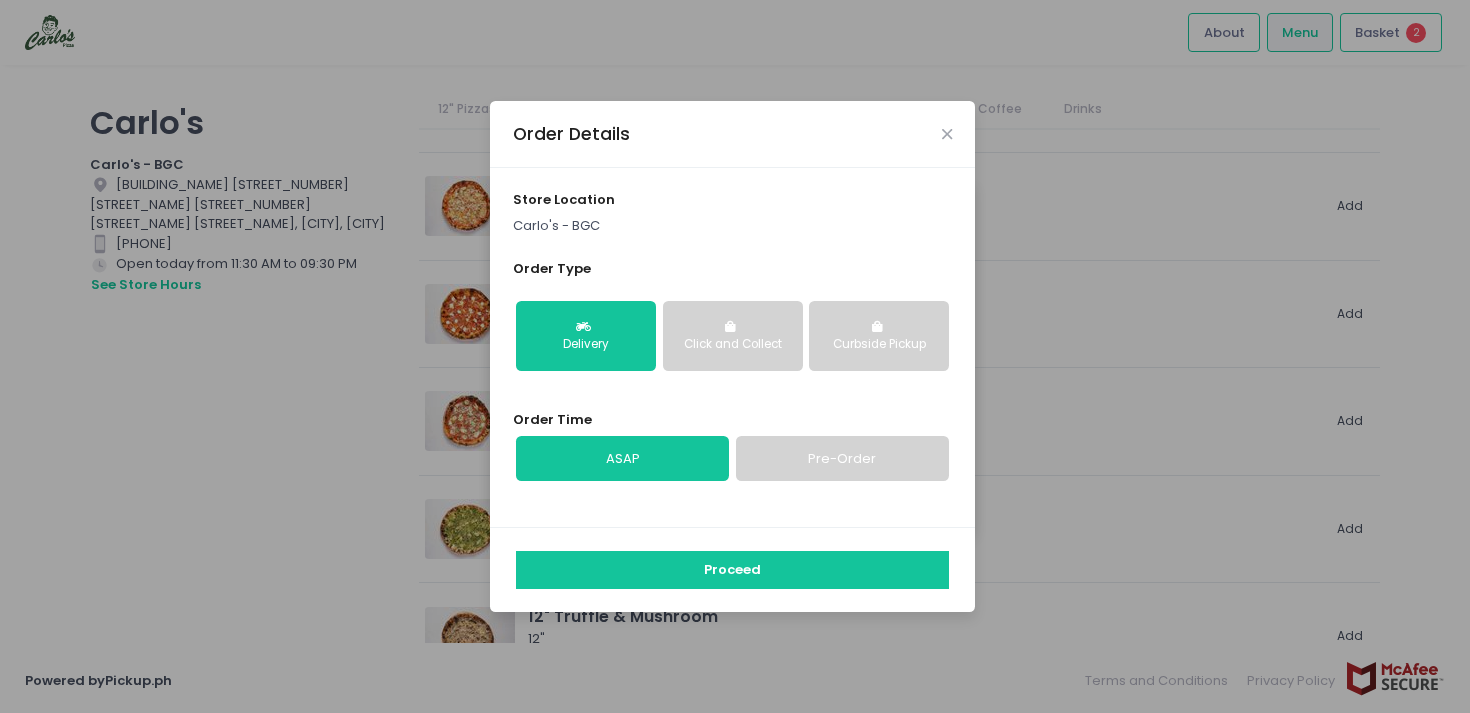 click on "Click and Collect" at bounding box center (733, 345) 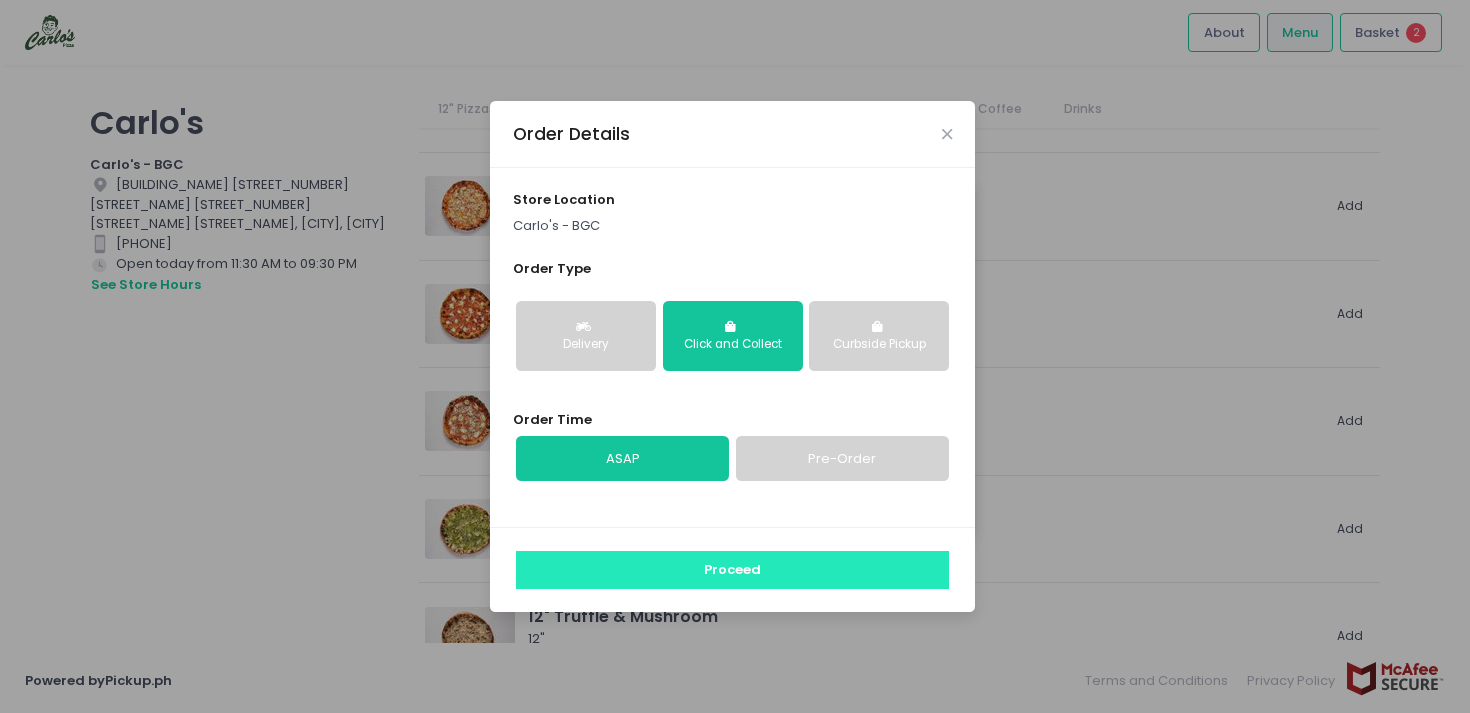 click on "Proceed" at bounding box center [732, 570] 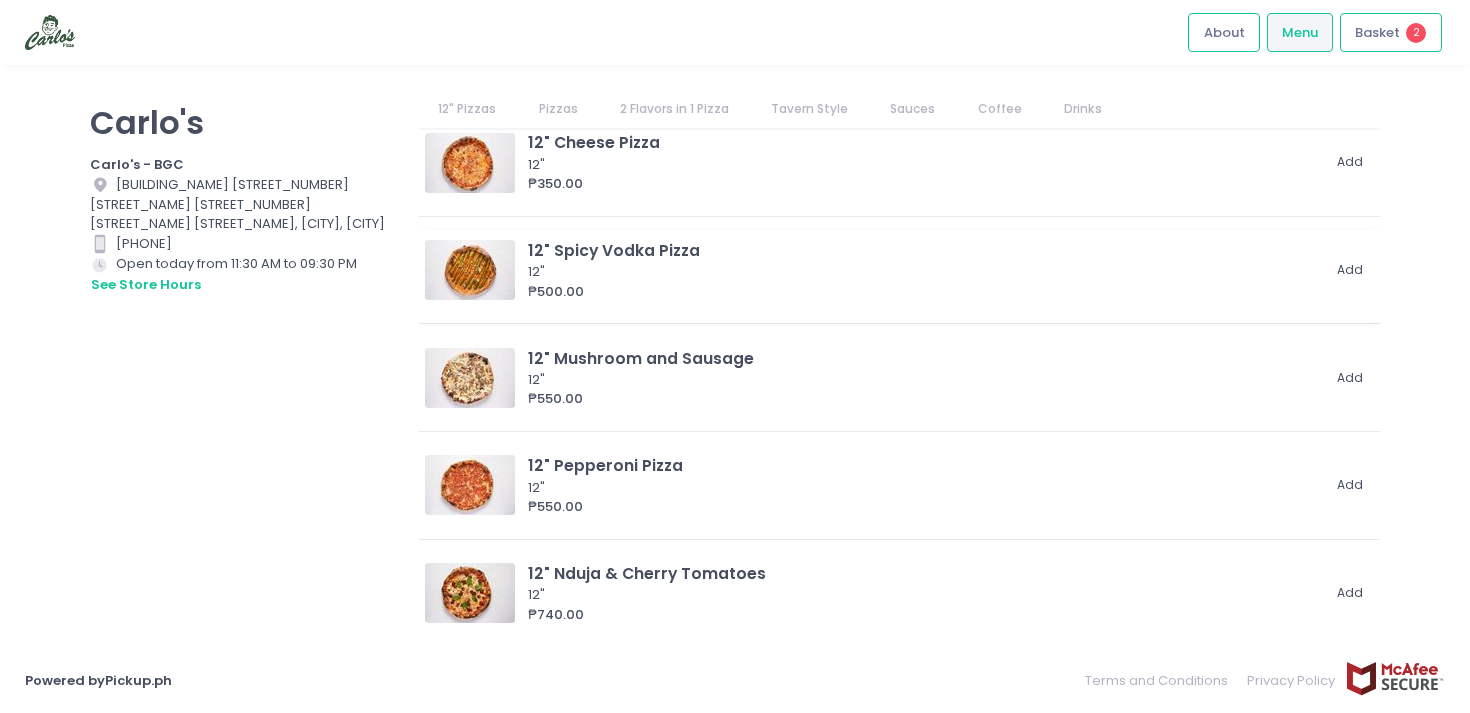 scroll, scrollTop: 78, scrollLeft: 0, axis: vertical 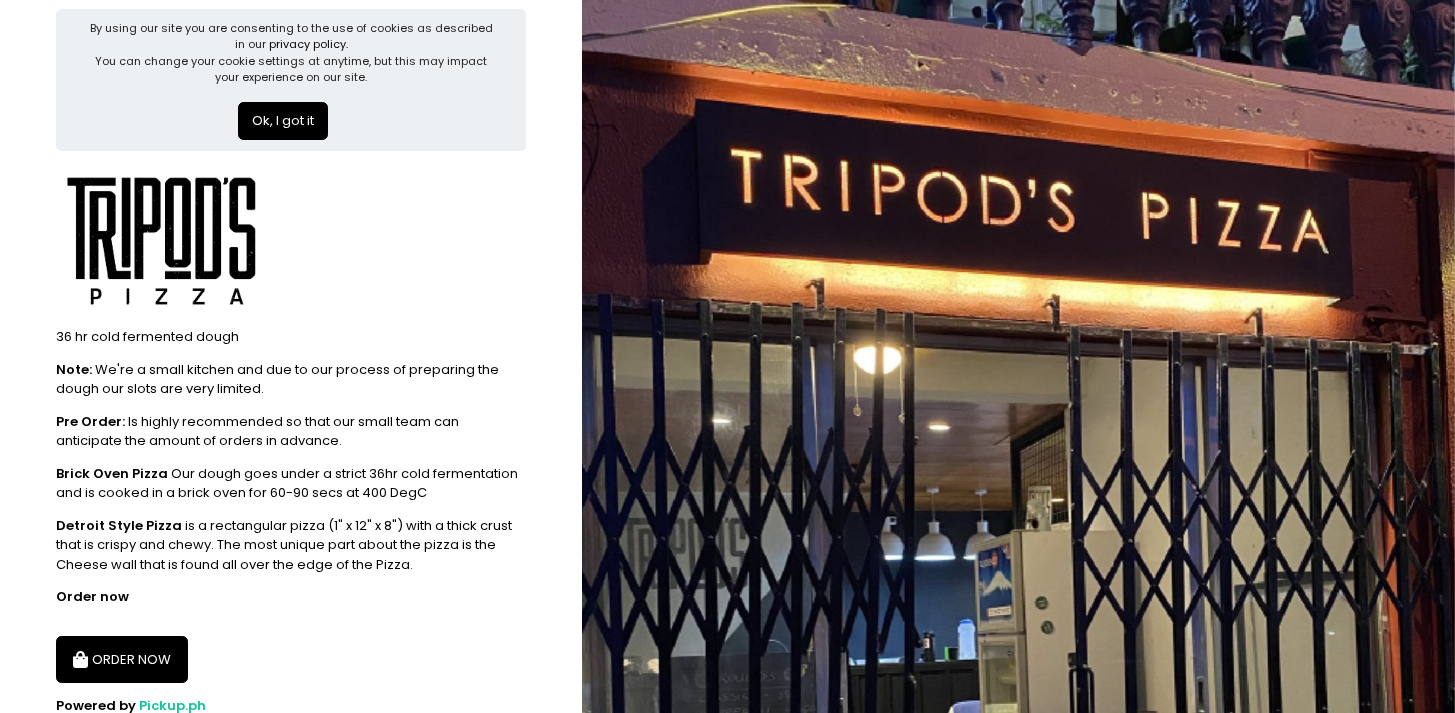 click on "ORDER NOW" at bounding box center (122, 660) 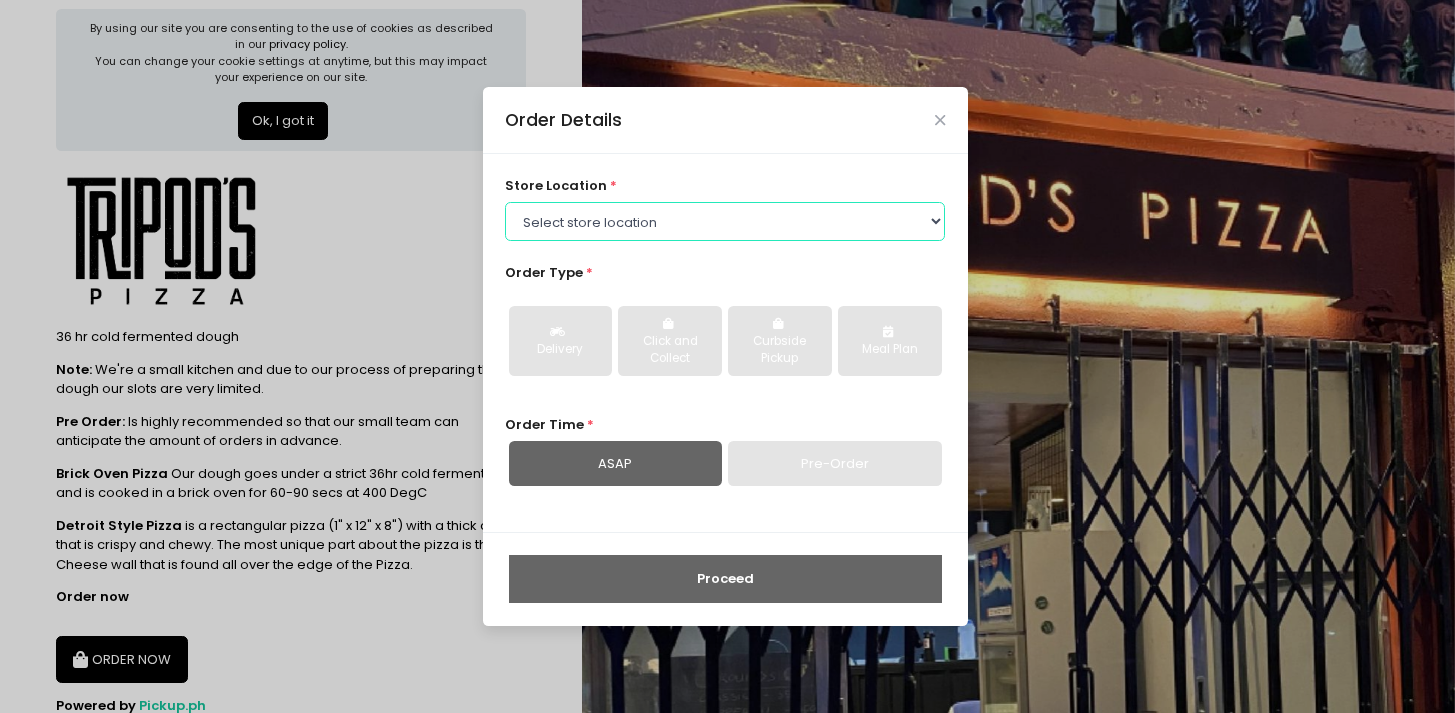 click on "Select store location Tripod's Pizza - Matimtiman  Tripod's Pizza - Ignacio  Tripod's Pizza - Wilson" at bounding box center [725, 221] 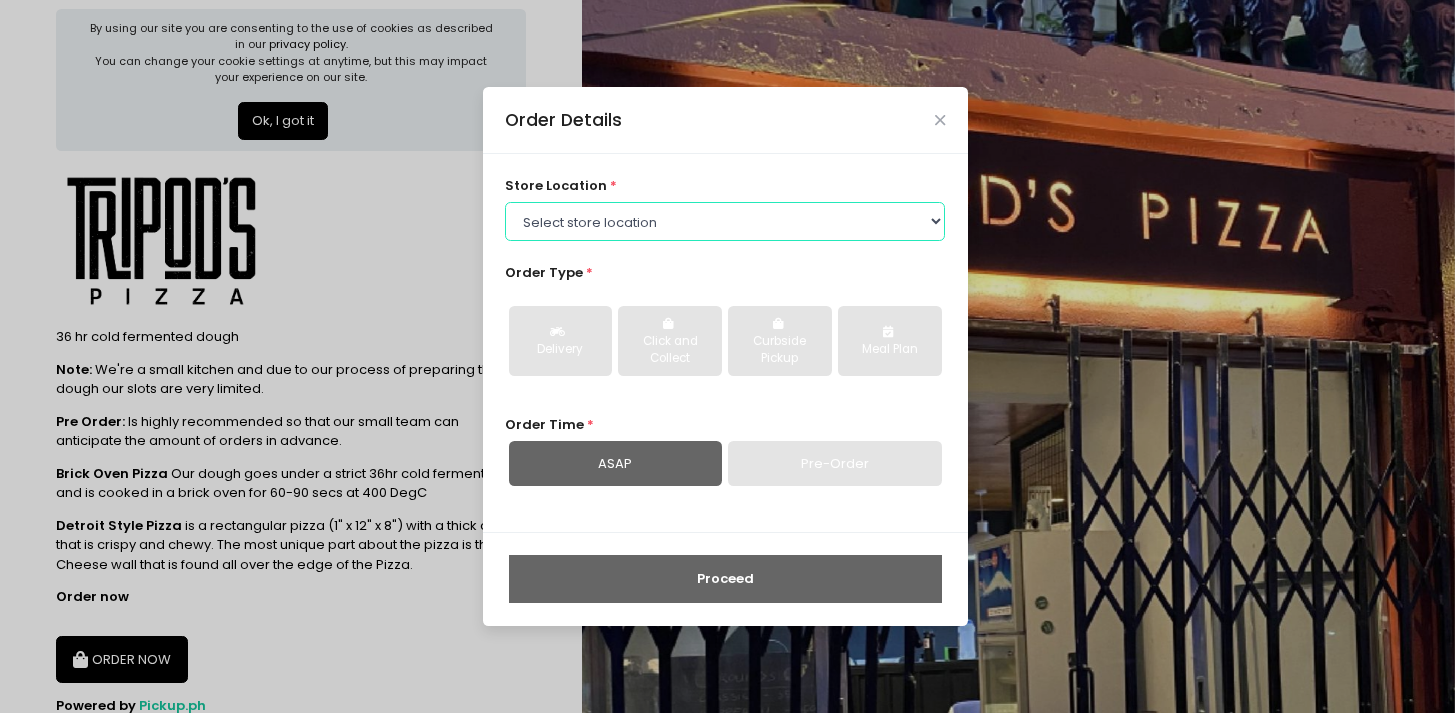 select on "61446231c0144a0f30d77cd5" 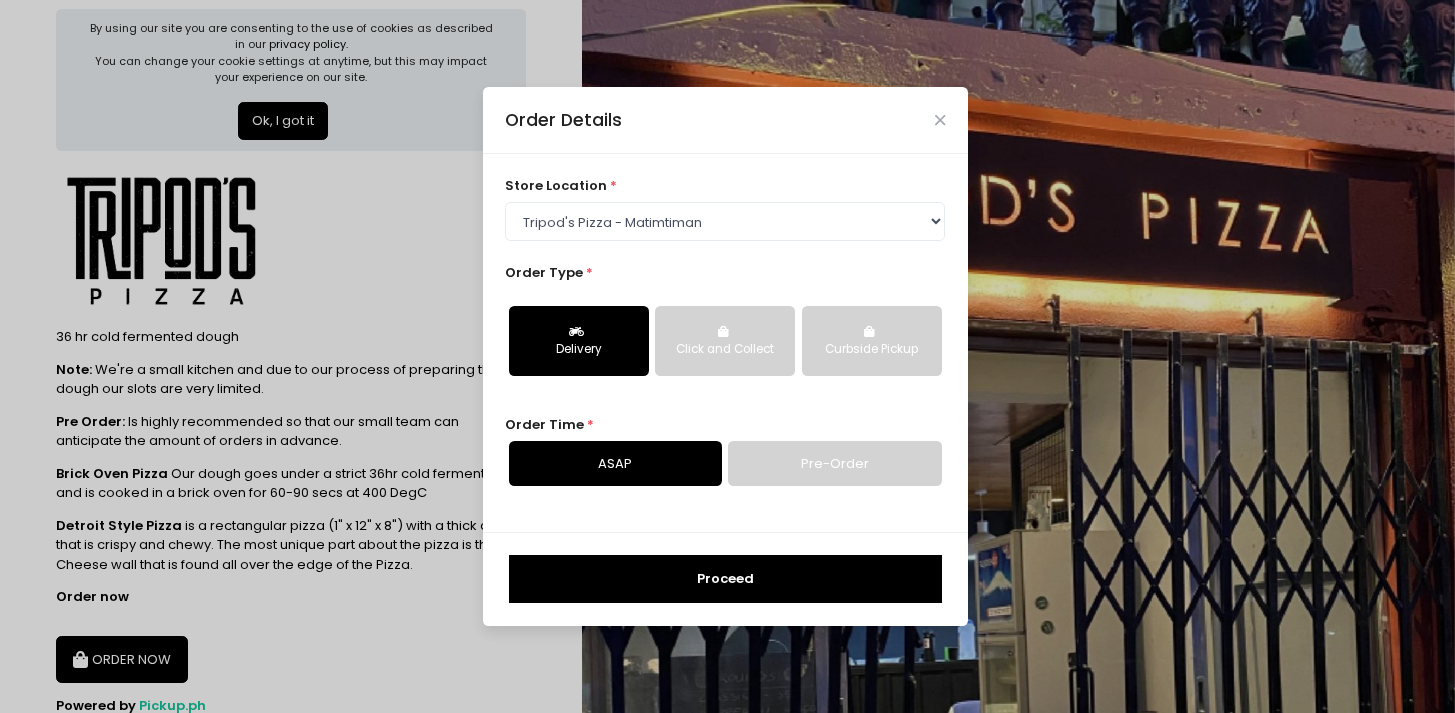 click on "Click and Collect" at bounding box center [725, 341] 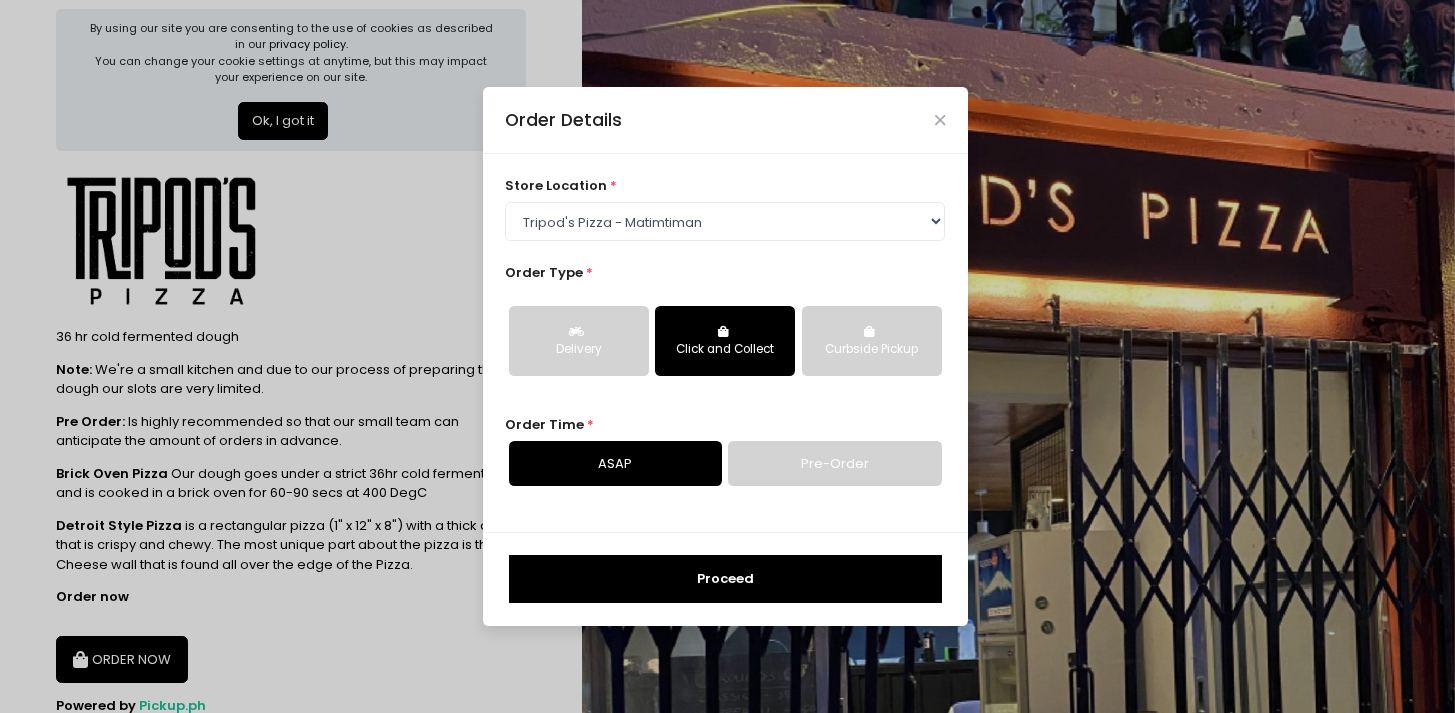 click on "Proceed" at bounding box center (725, 579) 